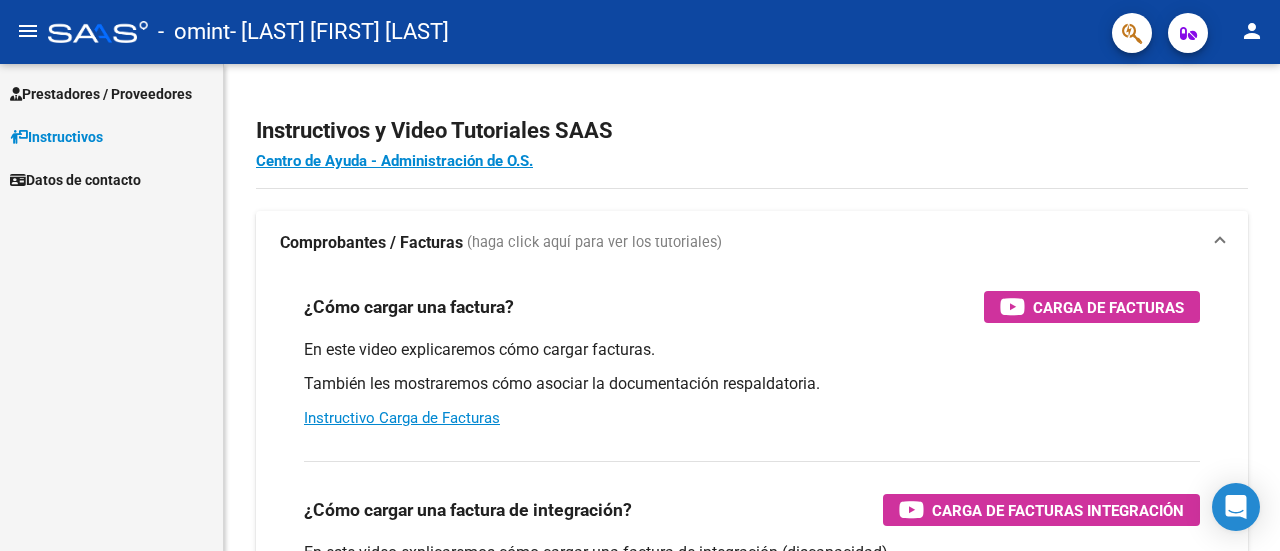 scroll, scrollTop: 0, scrollLeft: 0, axis: both 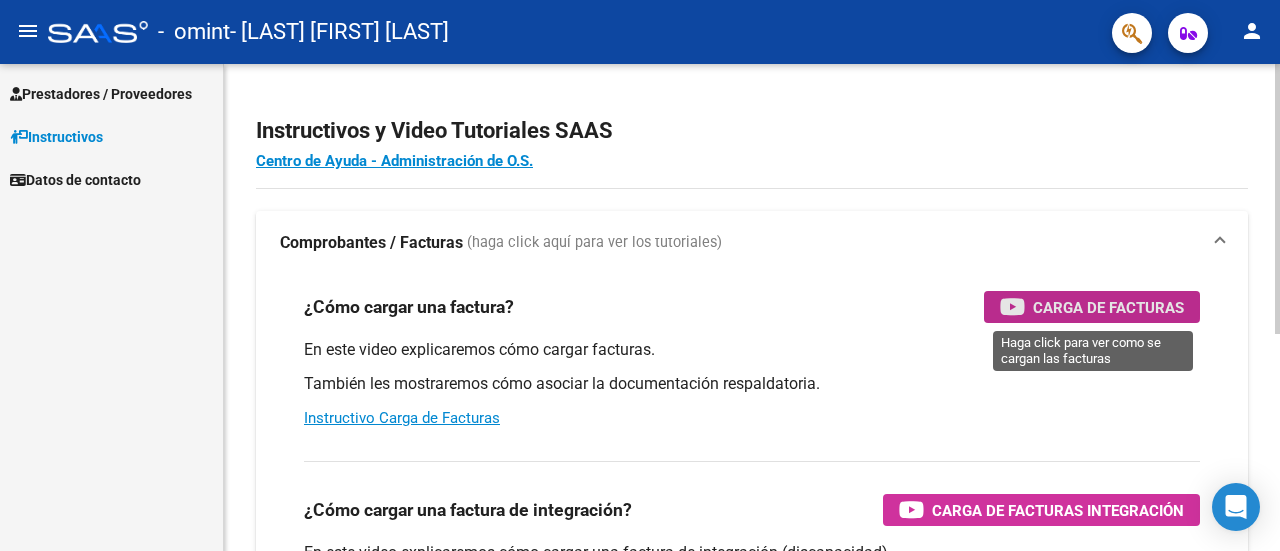 click on "Carga de Facturas" at bounding box center (1108, 307) 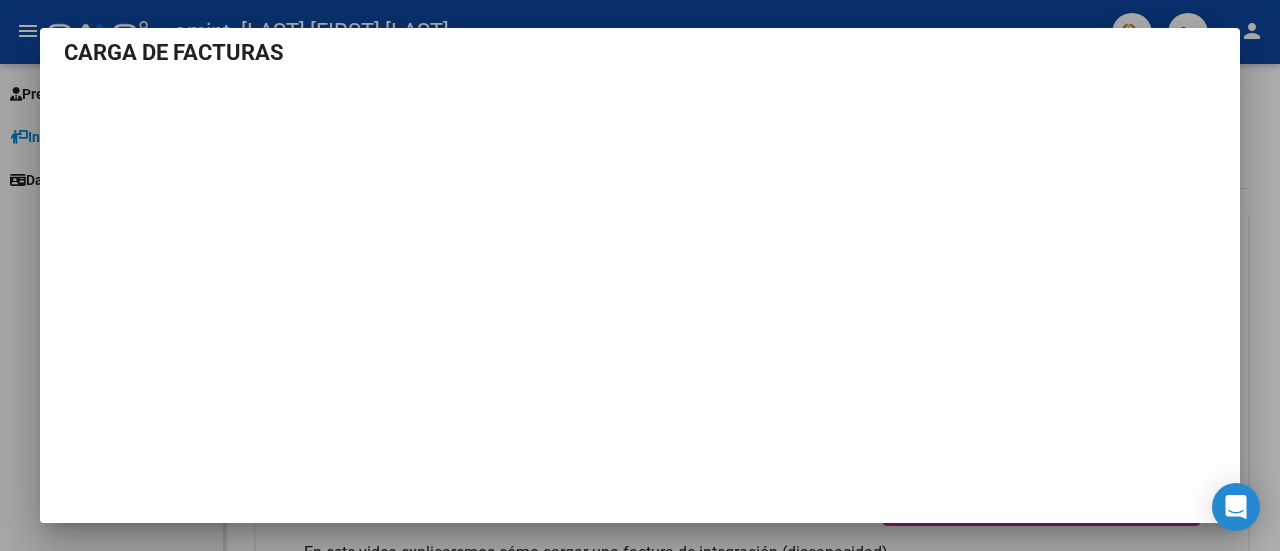 scroll, scrollTop: 0, scrollLeft: 0, axis: both 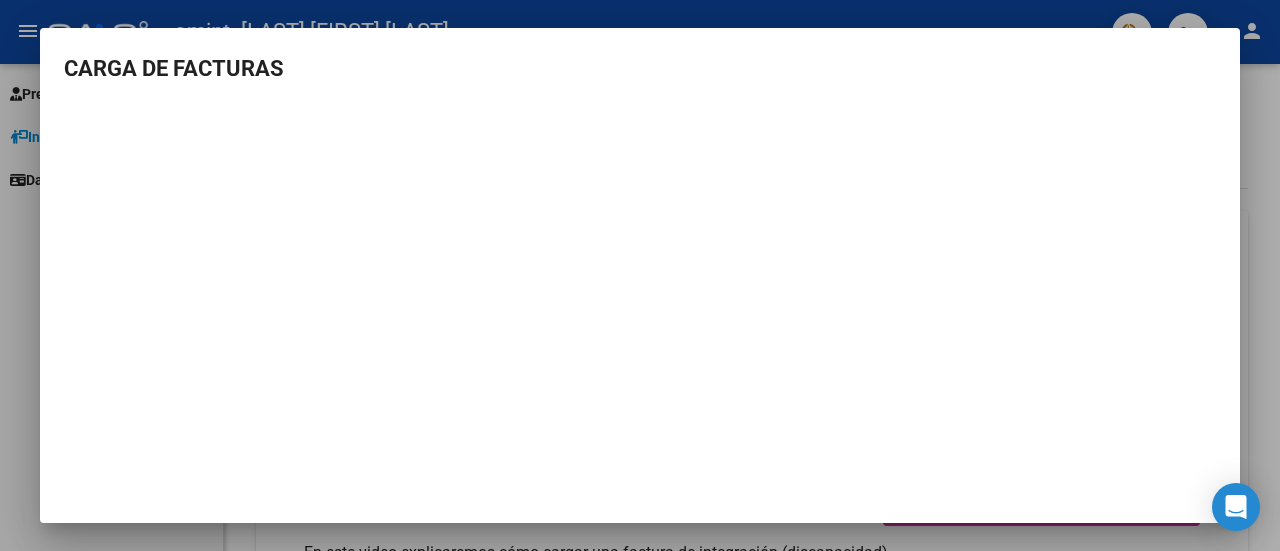 click at bounding box center (640, 275) 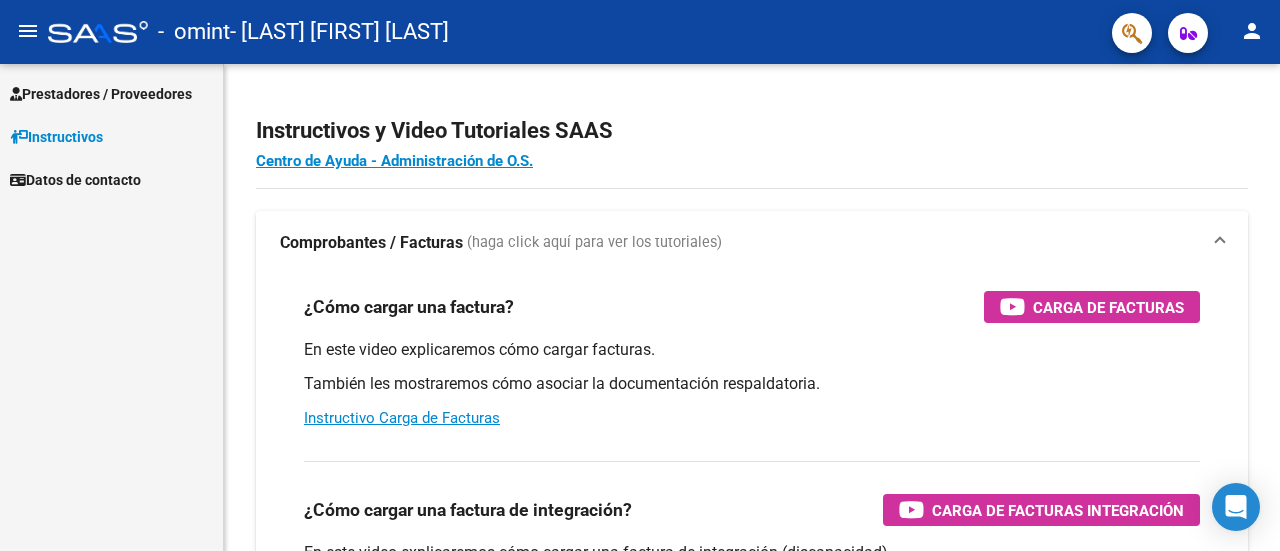 click on "menu" 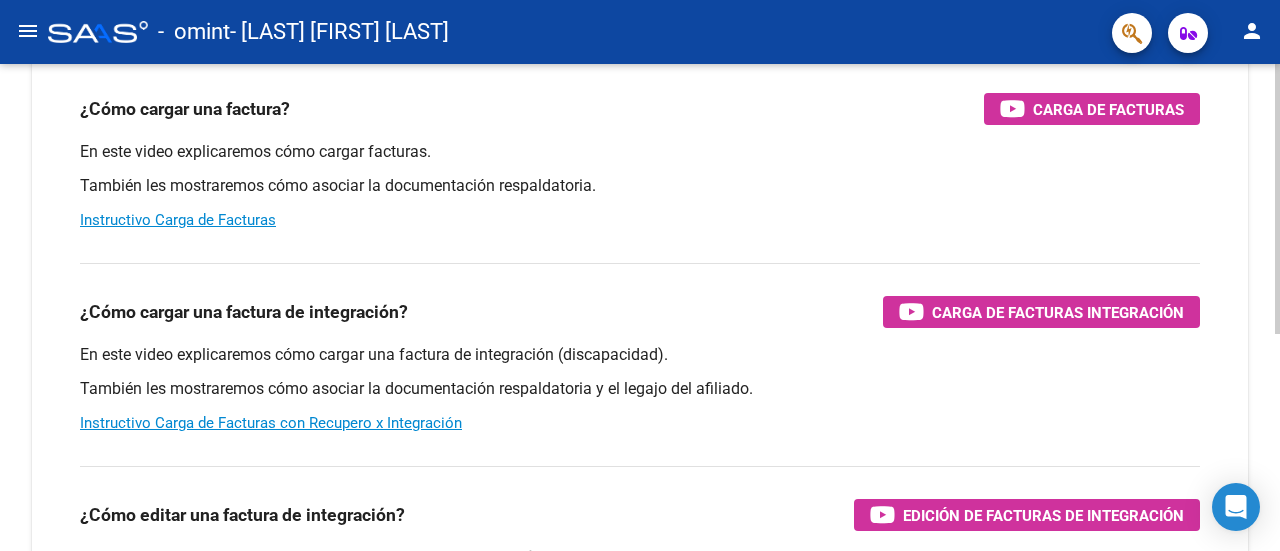 scroll, scrollTop: 200, scrollLeft: 0, axis: vertical 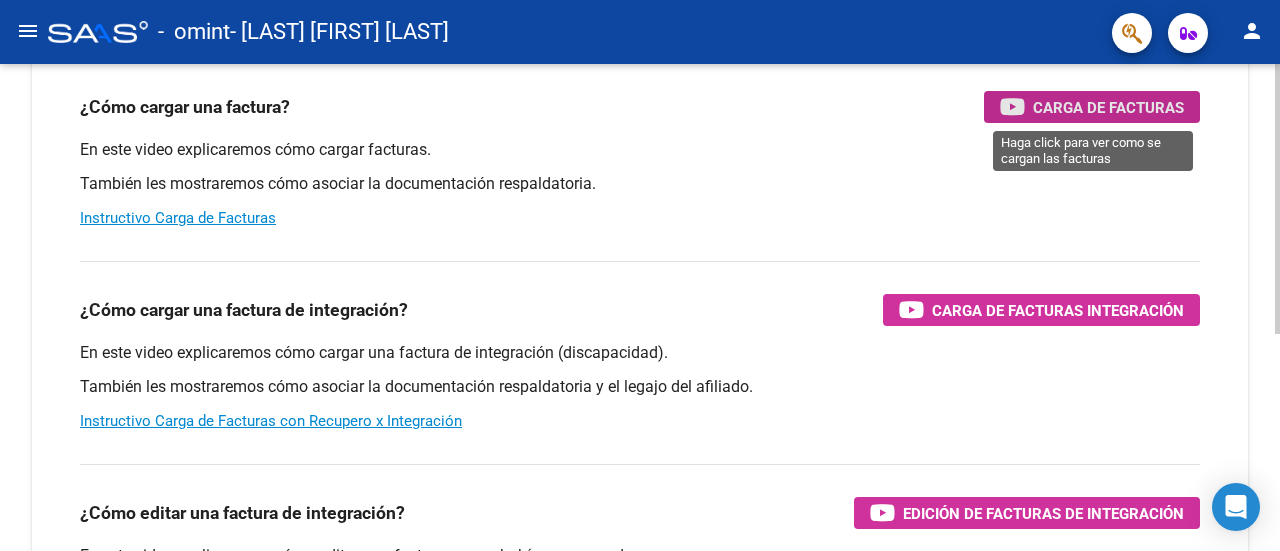 click on "Carga de Facturas" at bounding box center [1108, 107] 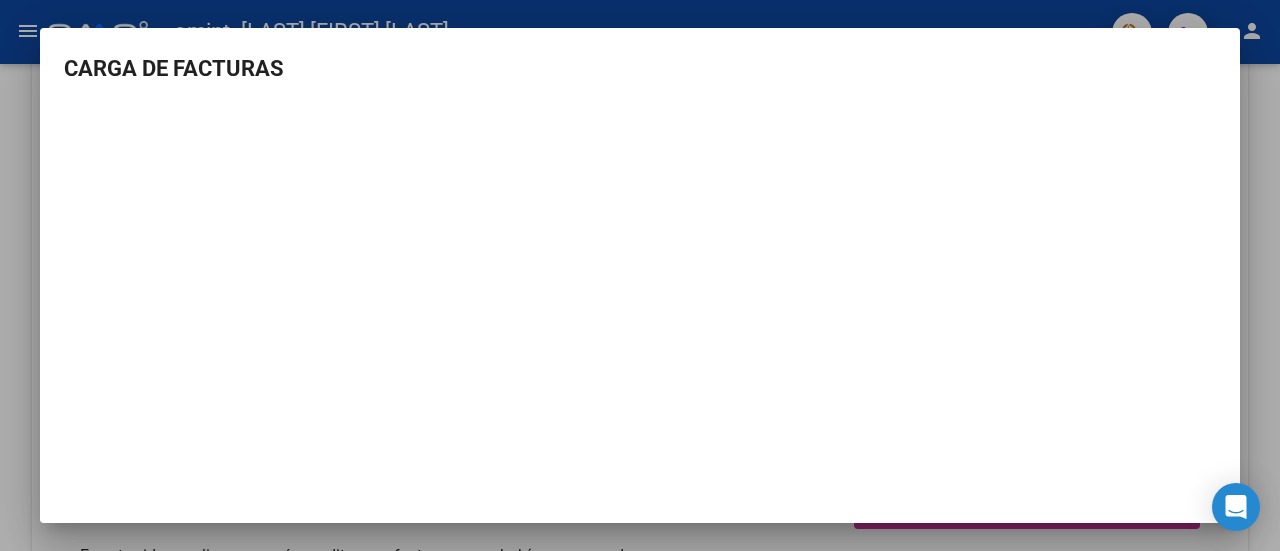 click at bounding box center [640, 275] 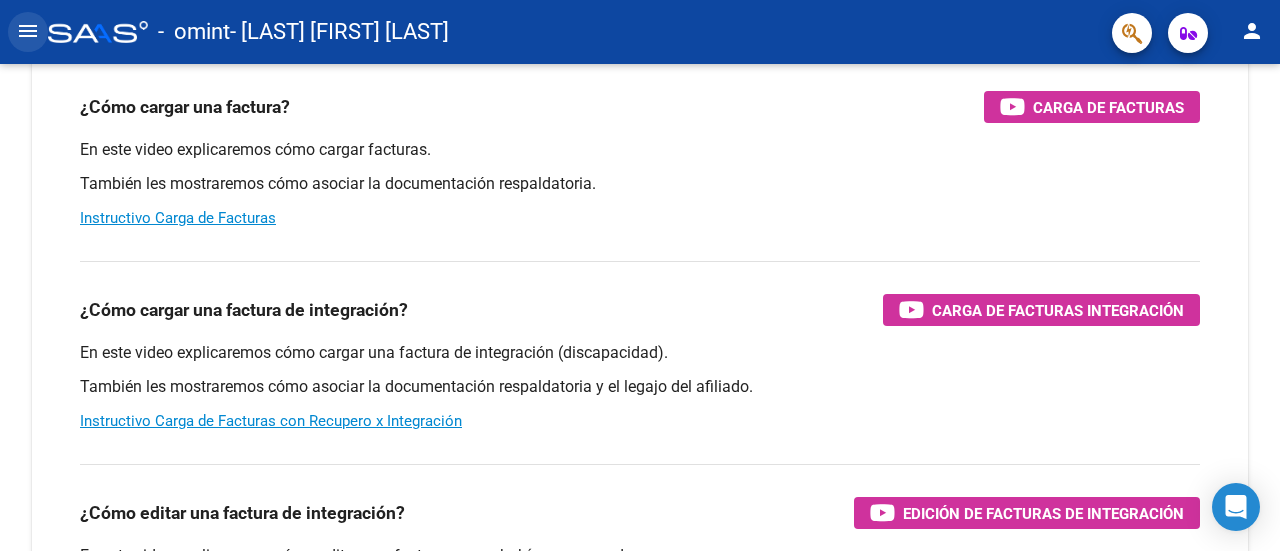 click on "menu" 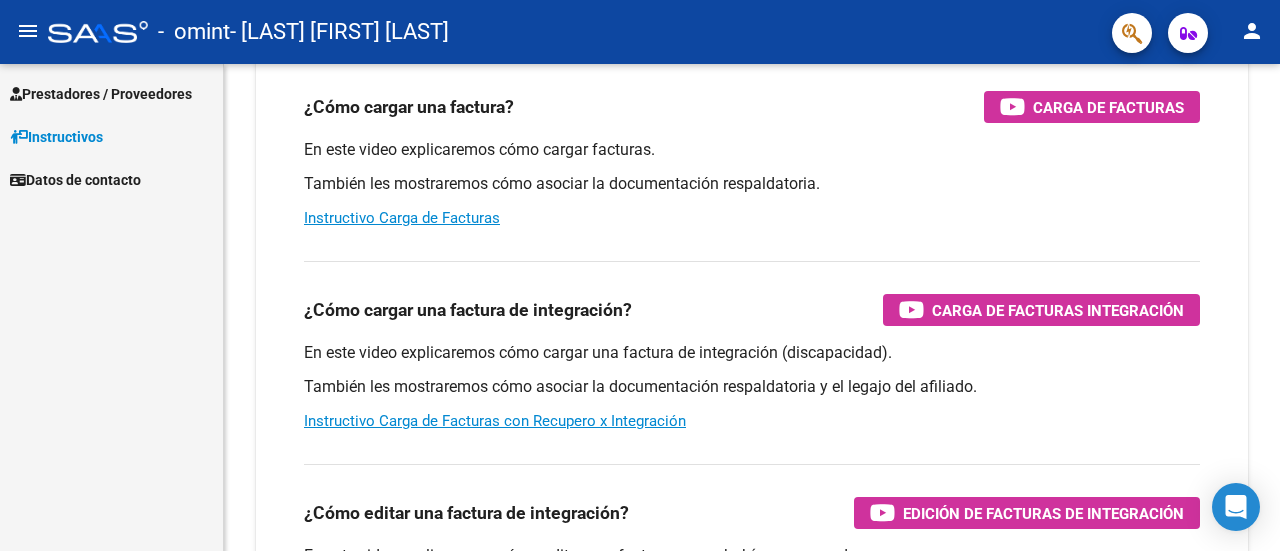 click on "Prestadores / Proveedores" at bounding box center (101, 94) 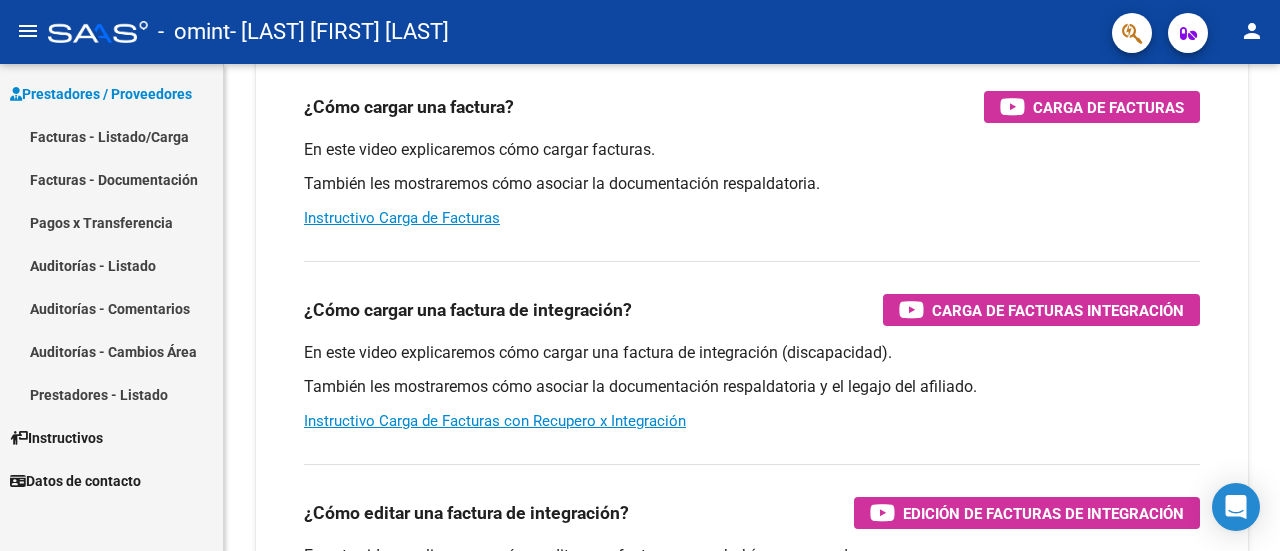 click on "Facturas - Listado/Carga" at bounding box center (111, 136) 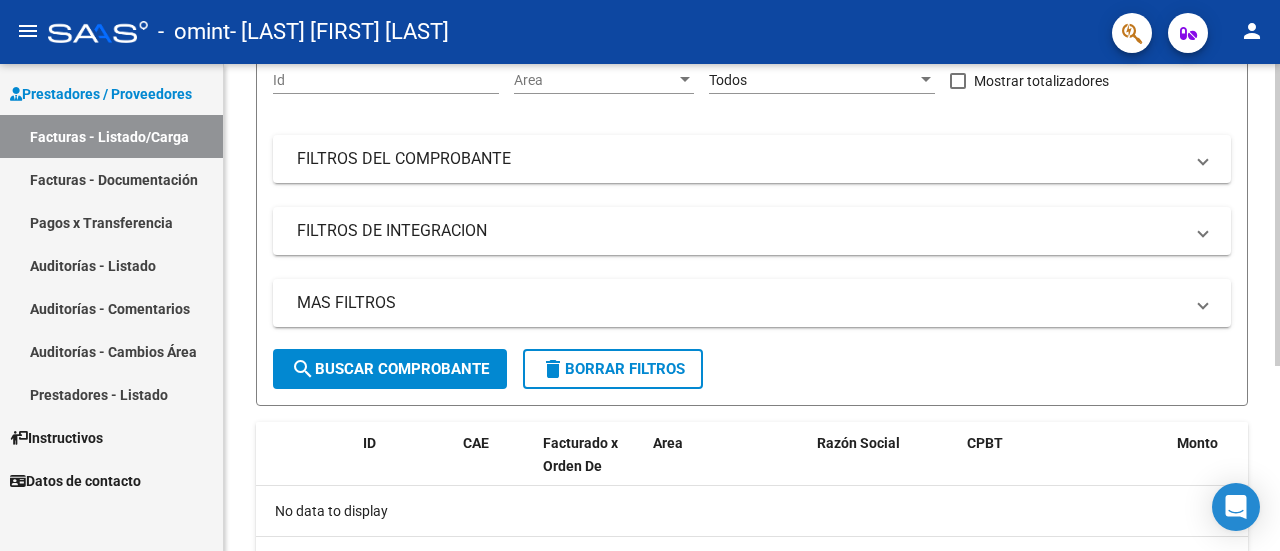 scroll, scrollTop: 0, scrollLeft: 0, axis: both 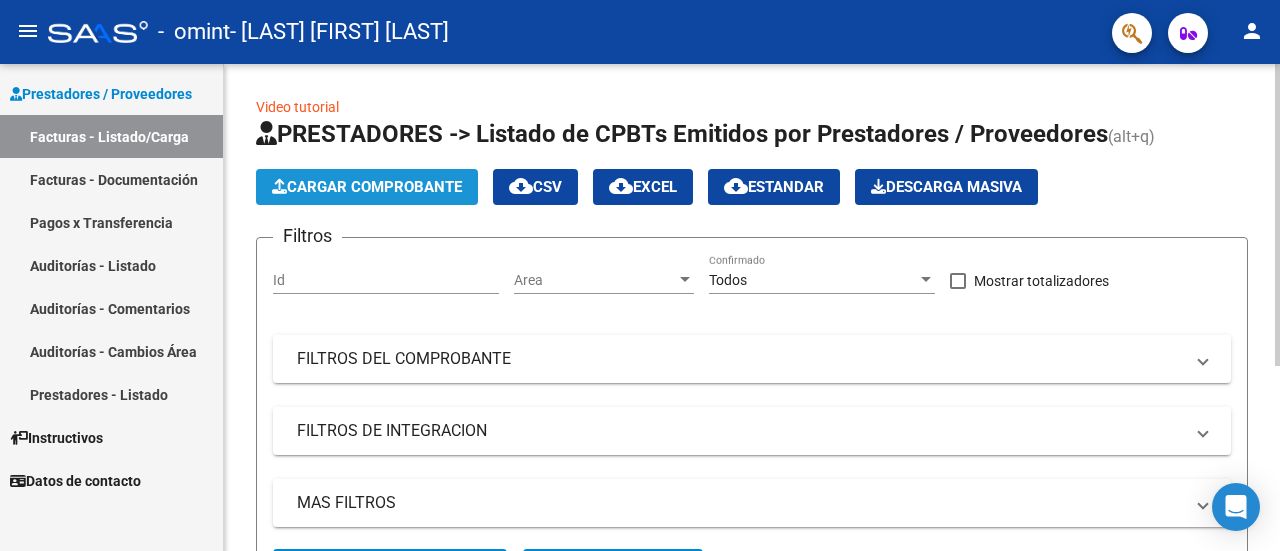 click on "Cargar Comprobante" 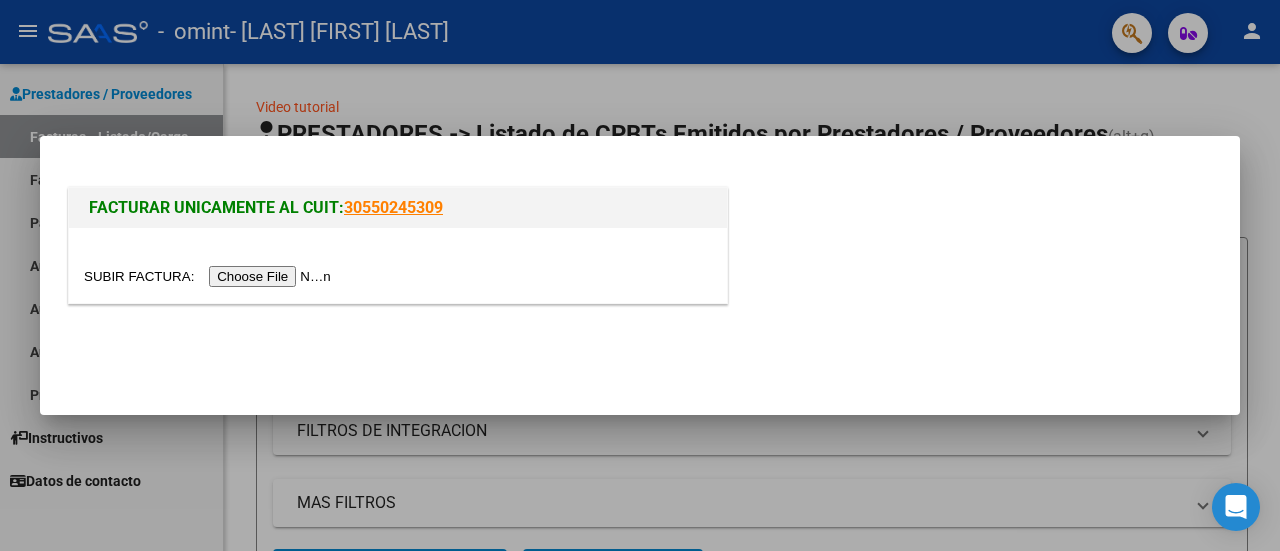click at bounding box center [210, 276] 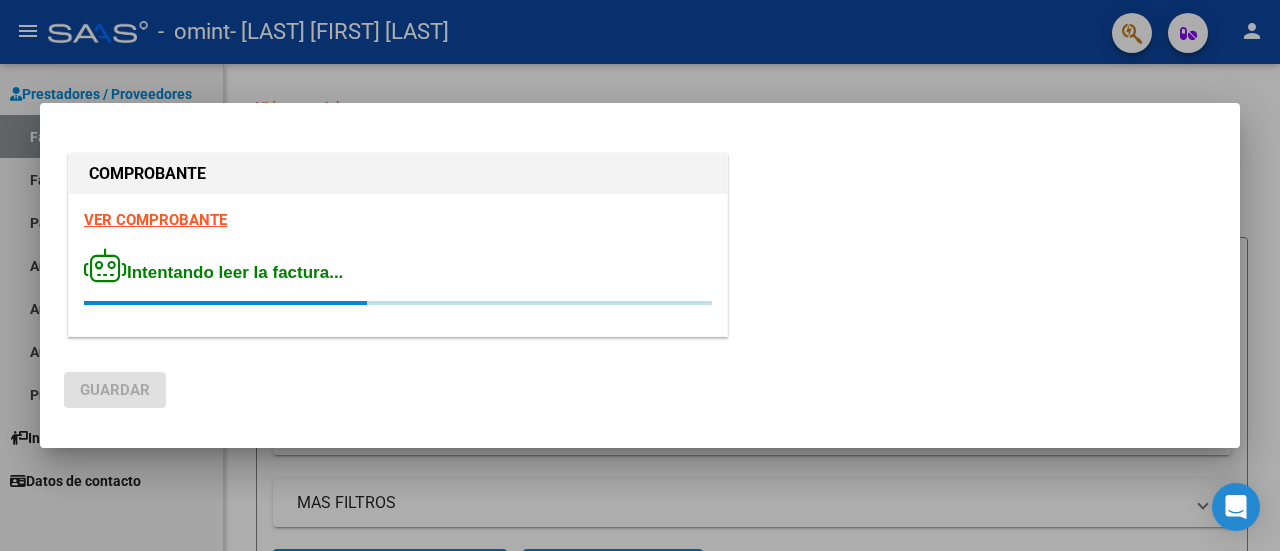 click on "VER COMPROBANTE" at bounding box center (155, 220) 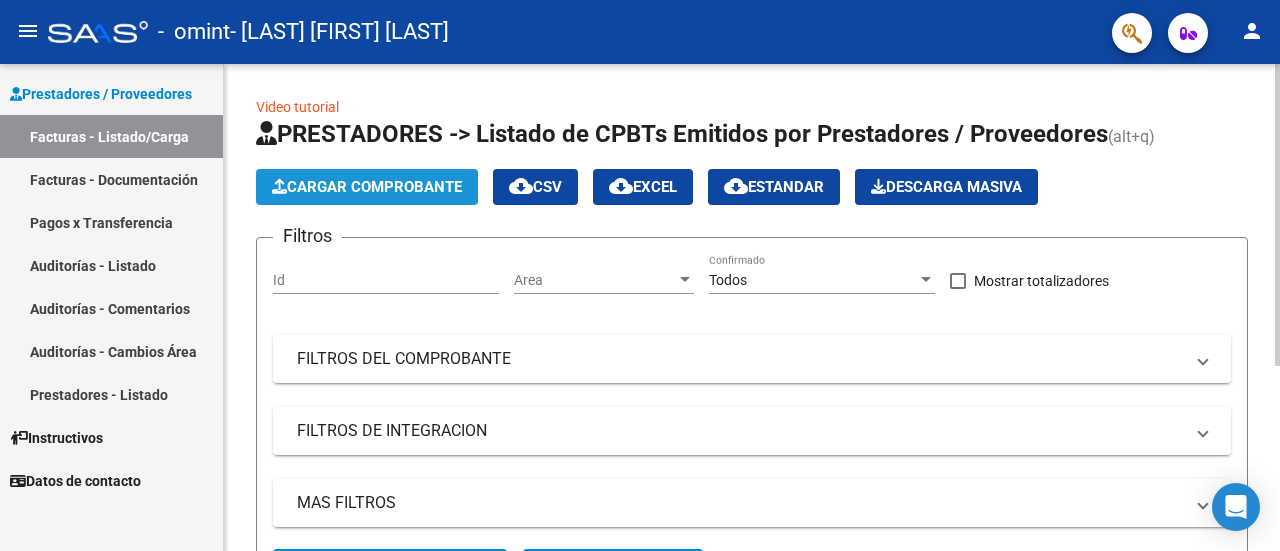 click on "Cargar Comprobante" 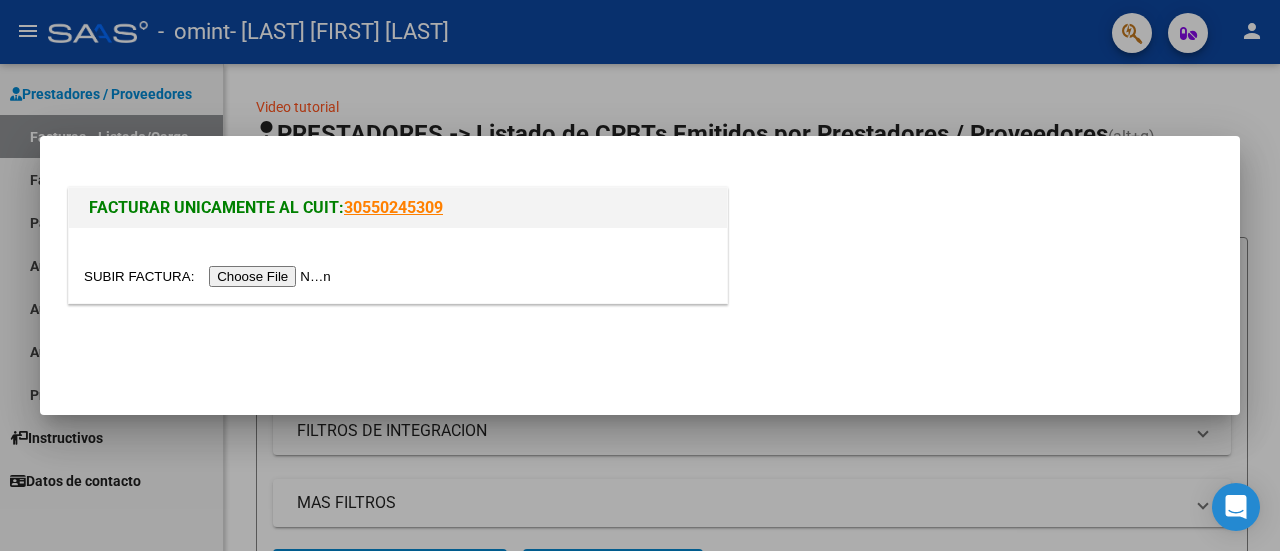 click at bounding box center [210, 276] 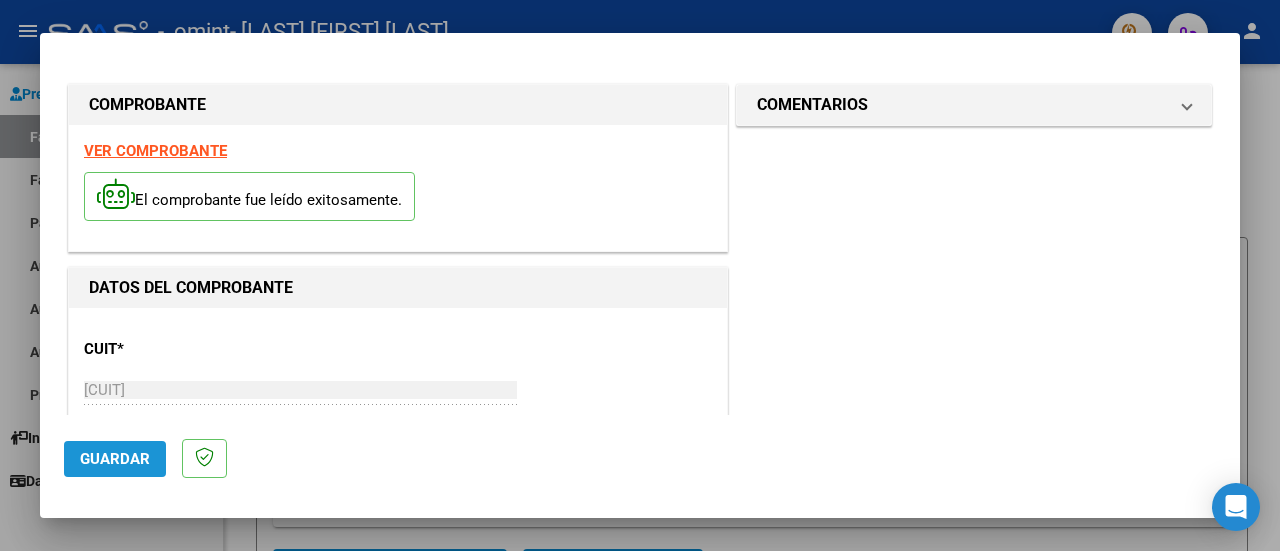 click on "Guardar" 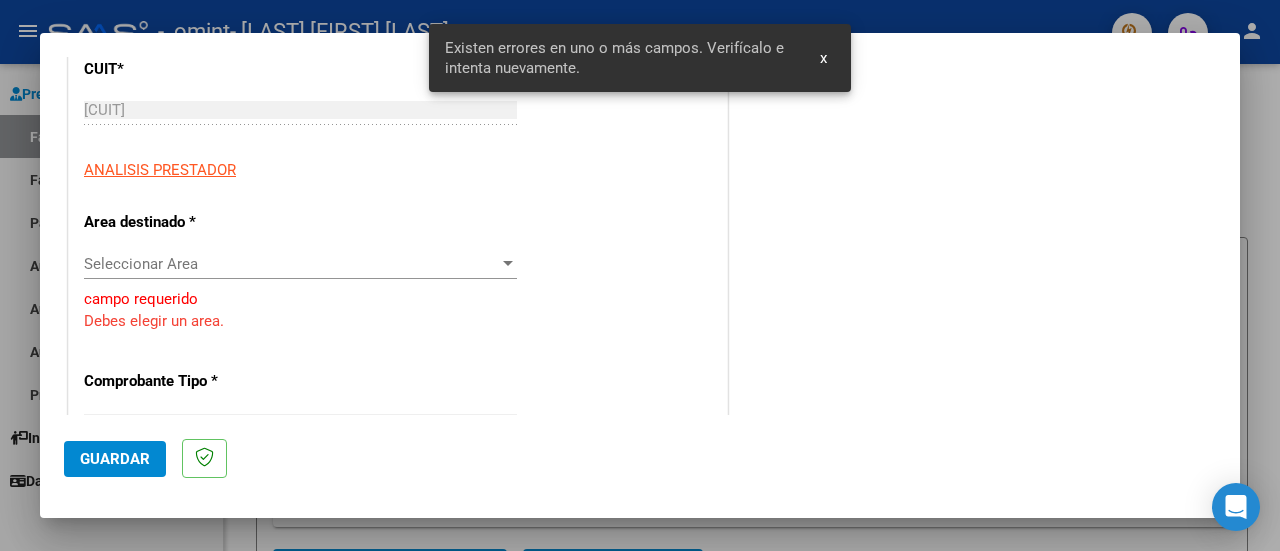scroll, scrollTop: 296, scrollLeft: 0, axis: vertical 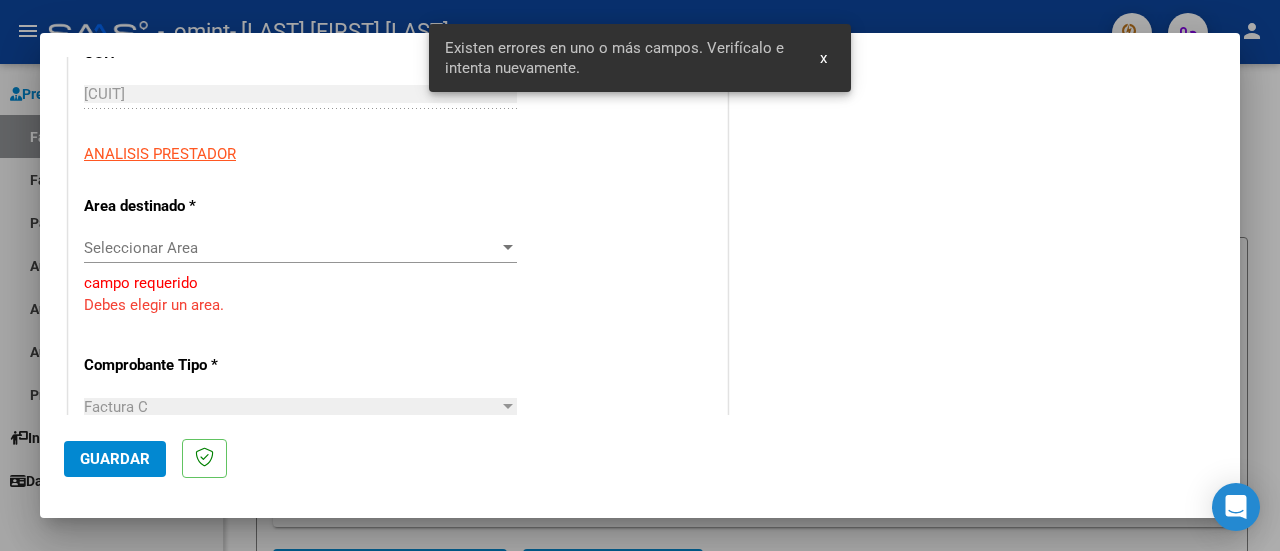 click at bounding box center [508, 248] 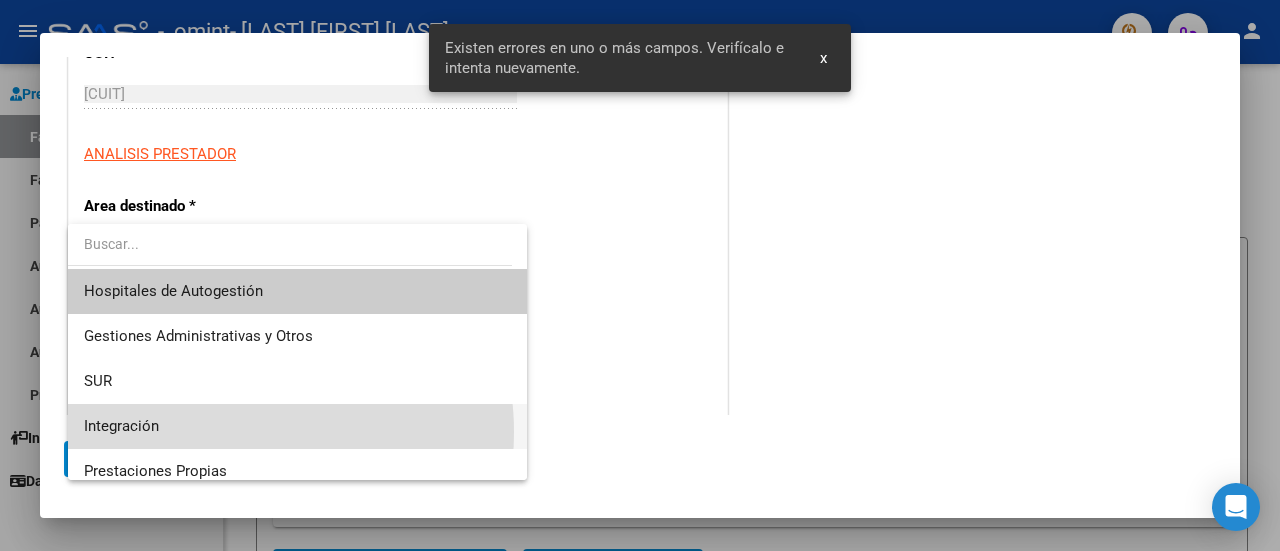 click on "Integración" at bounding box center [298, 426] 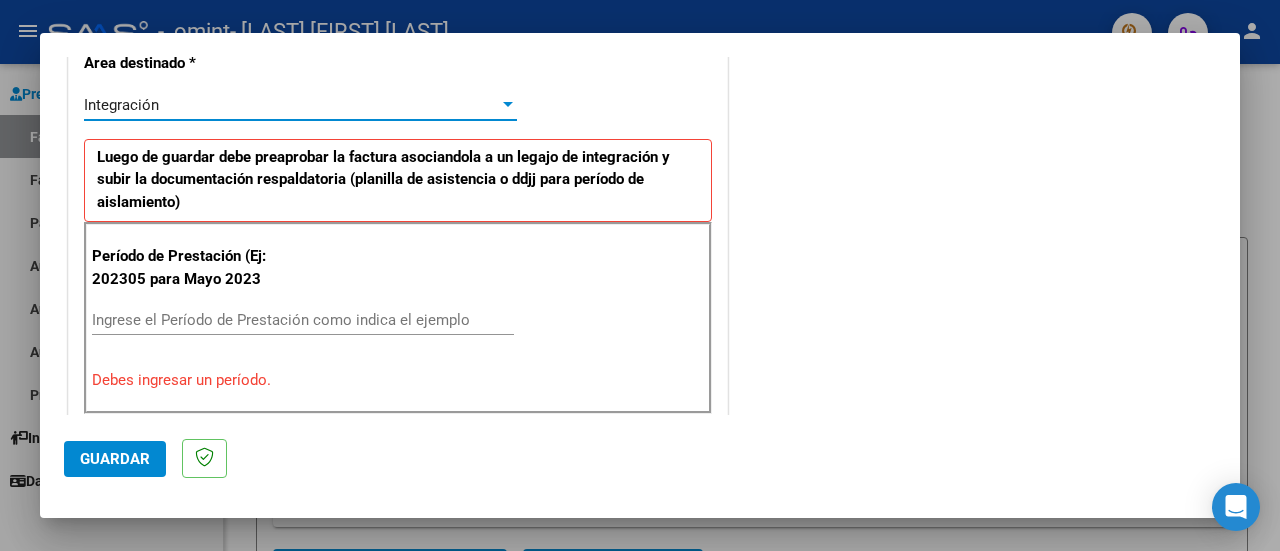 scroll, scrollTop: 500, scrollLeft: 0, axis: vertical 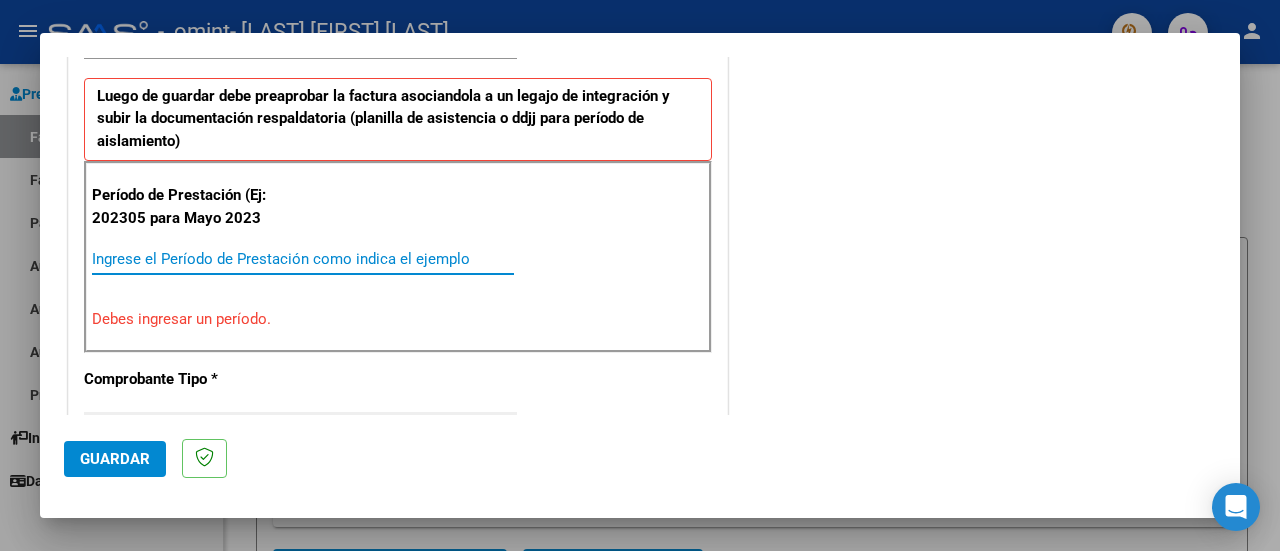 click on "Ingrese el Período de Prestación como indica el ejemplo" at bounding box center [303, 259] 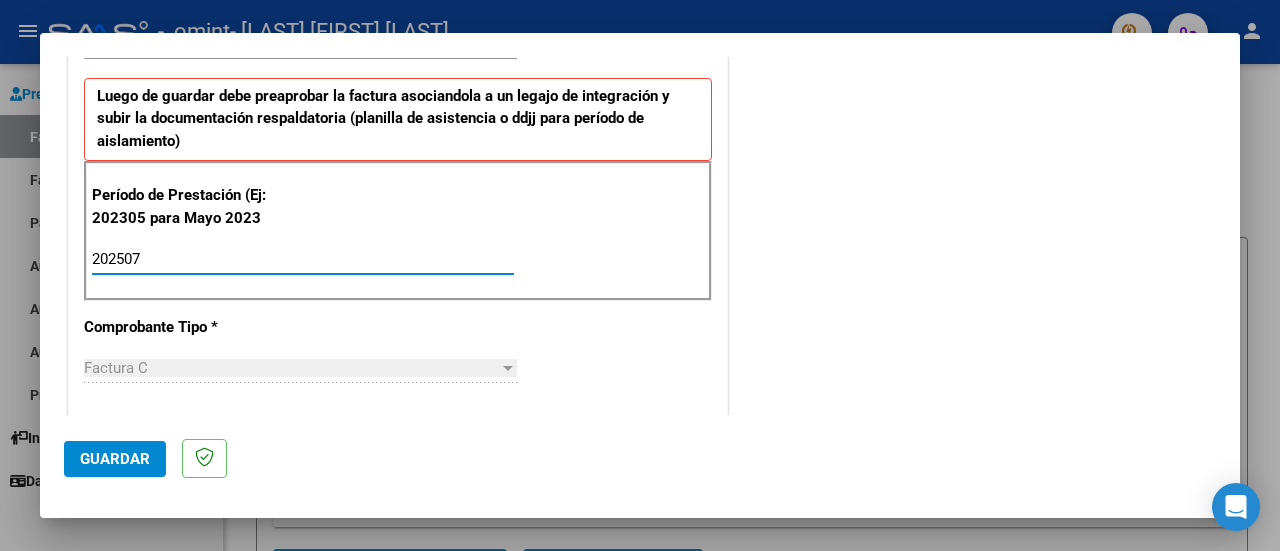 type on "202507" 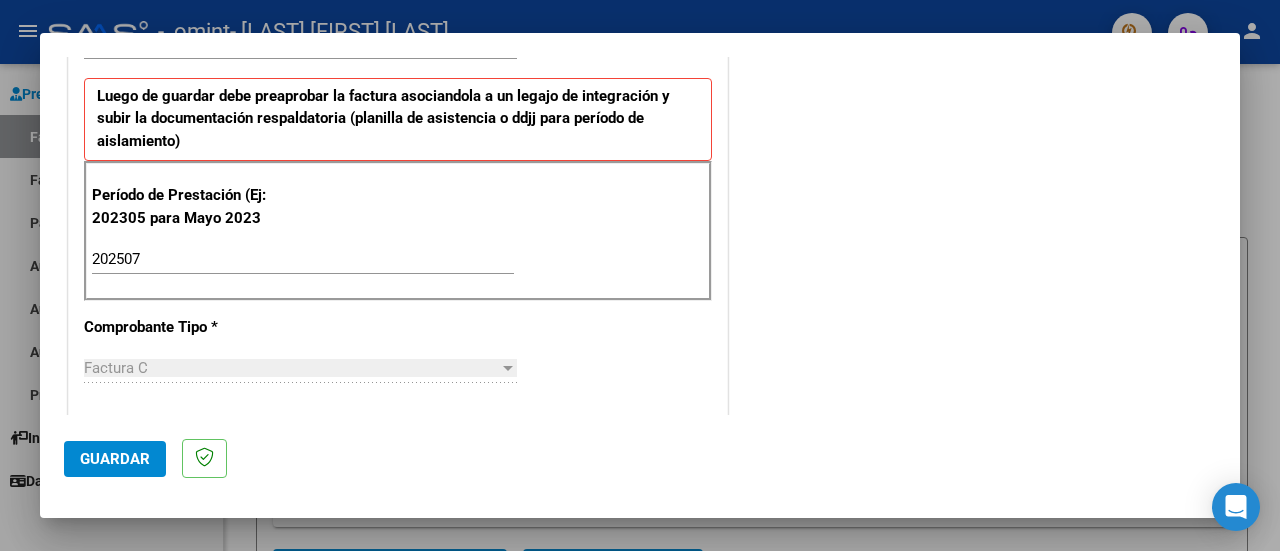 drag, startPoint x: 734, startPoint y: 413, endPoint x: 560, endPoint y: 427, distance: 174.56232 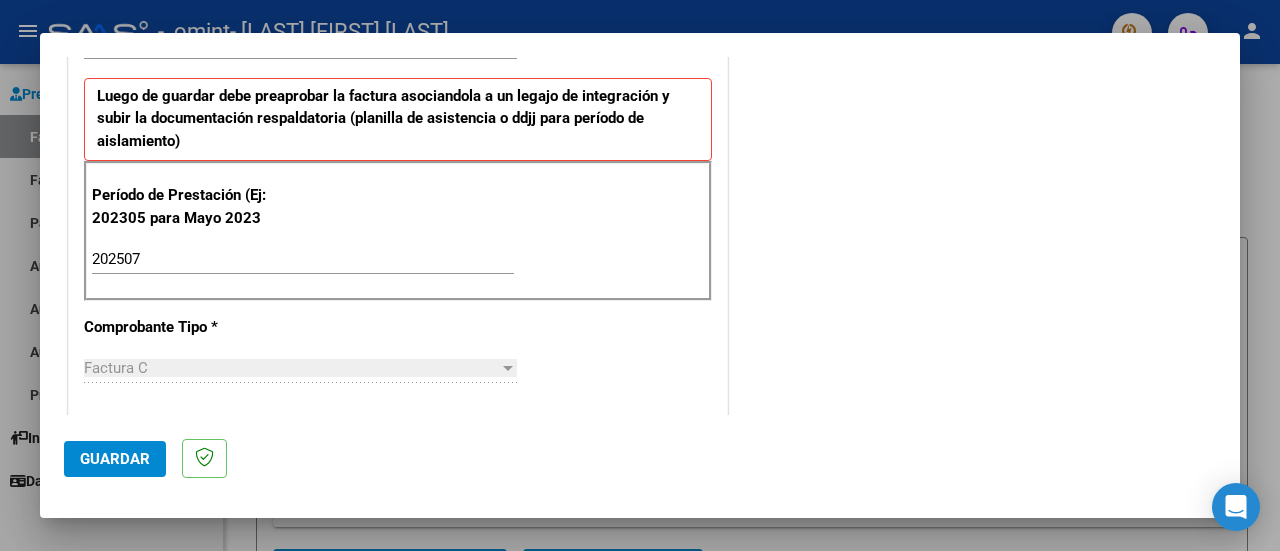 click on "Guardar" 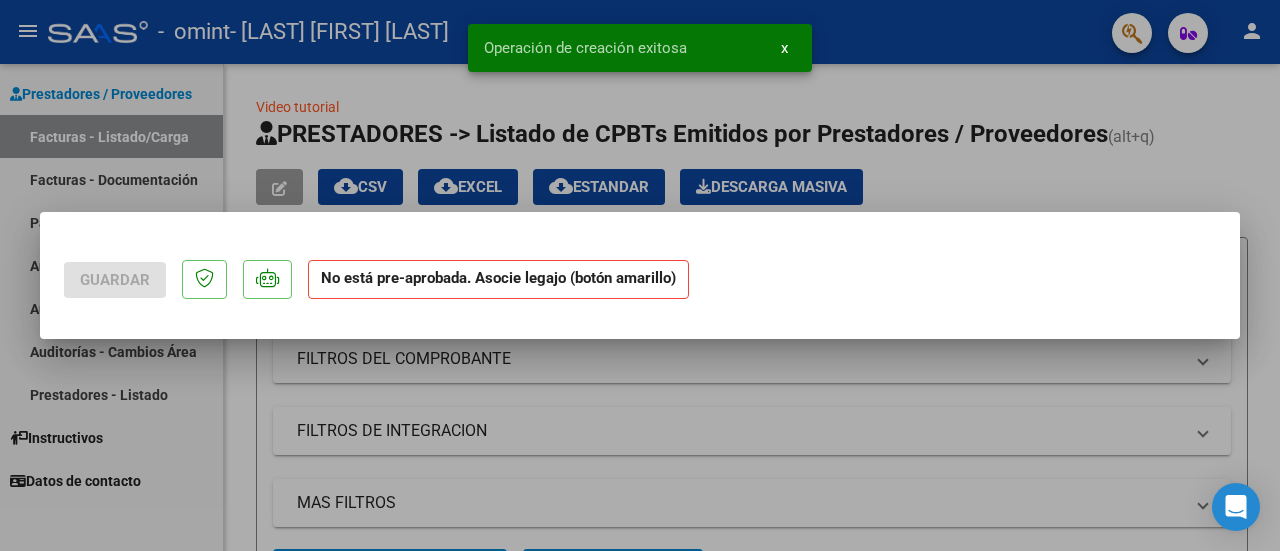 scroll, scrollTop: 0, scrollLeft: 0, axis: both 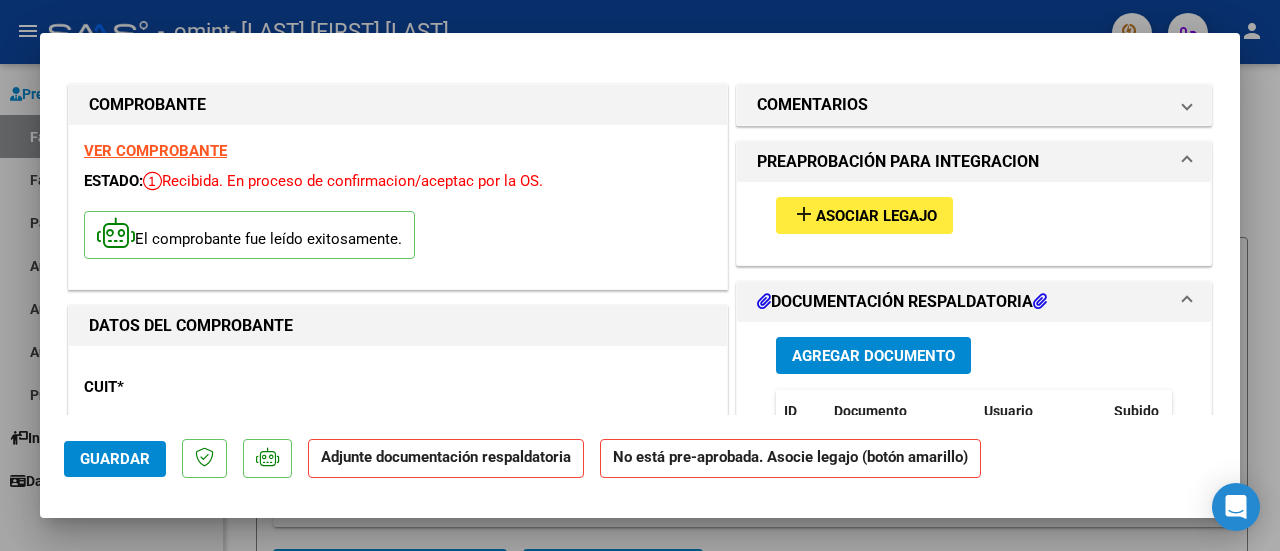 click on "Agregar Documento" at bounding box center [873, 356] 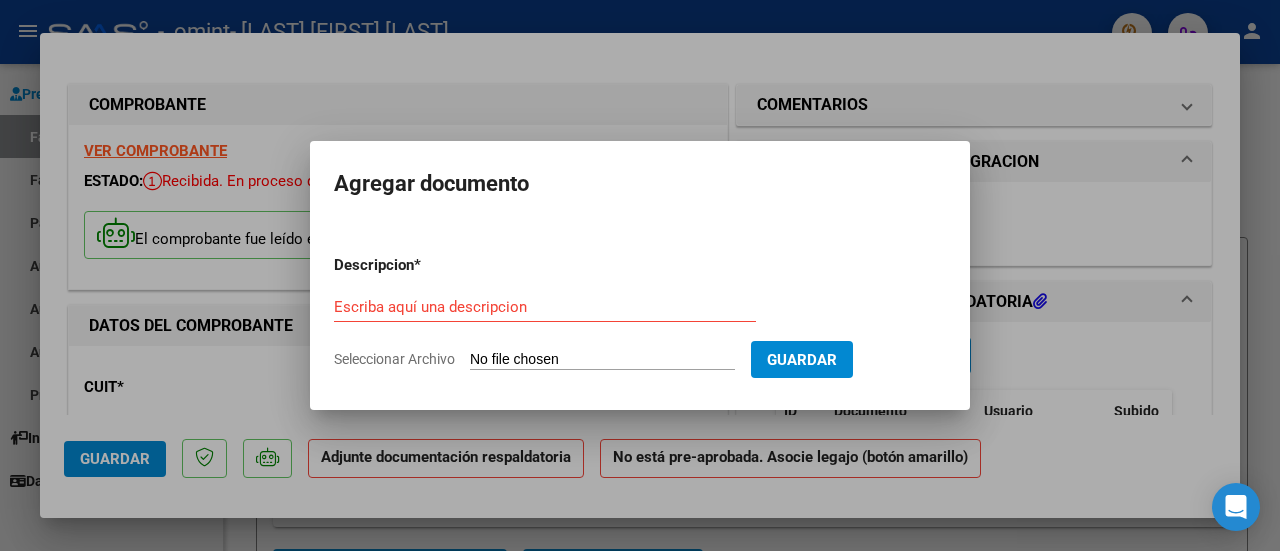 click on "Seleccionar Archivo" at bounding box center [602, 360] 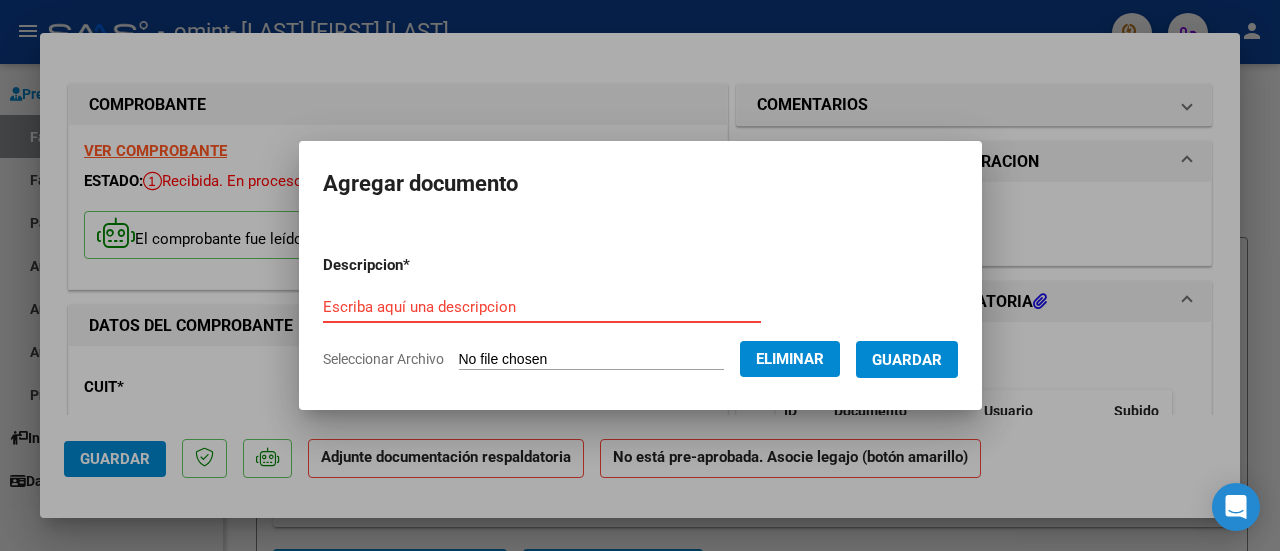 click on "Escriba aquí una descripcion" at bounding box center (542, 307) 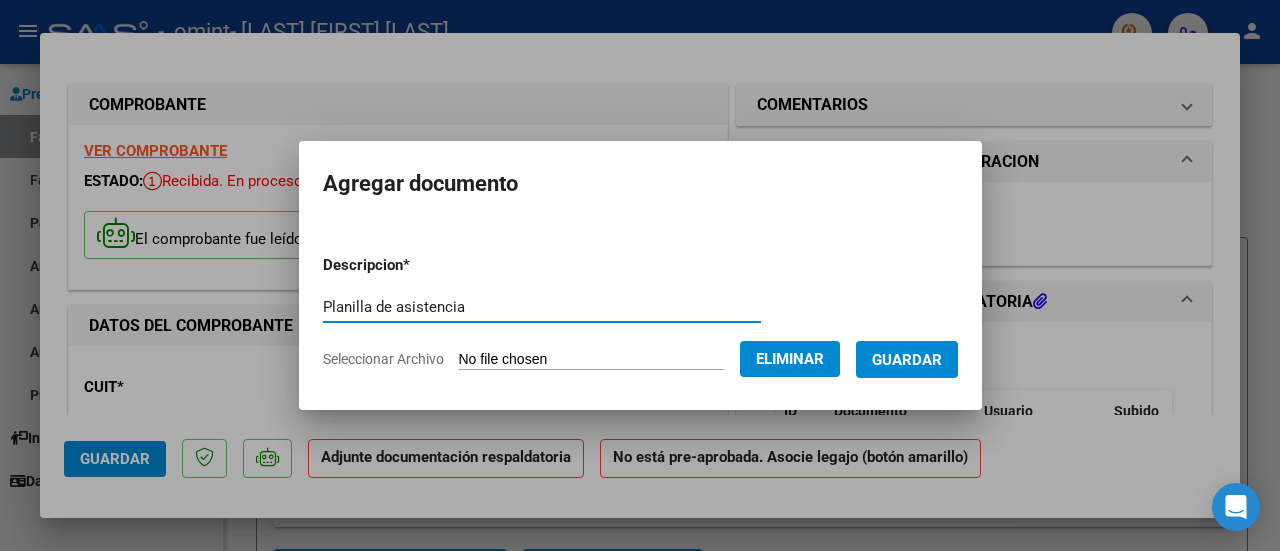 type on "Planilla de asistencia" 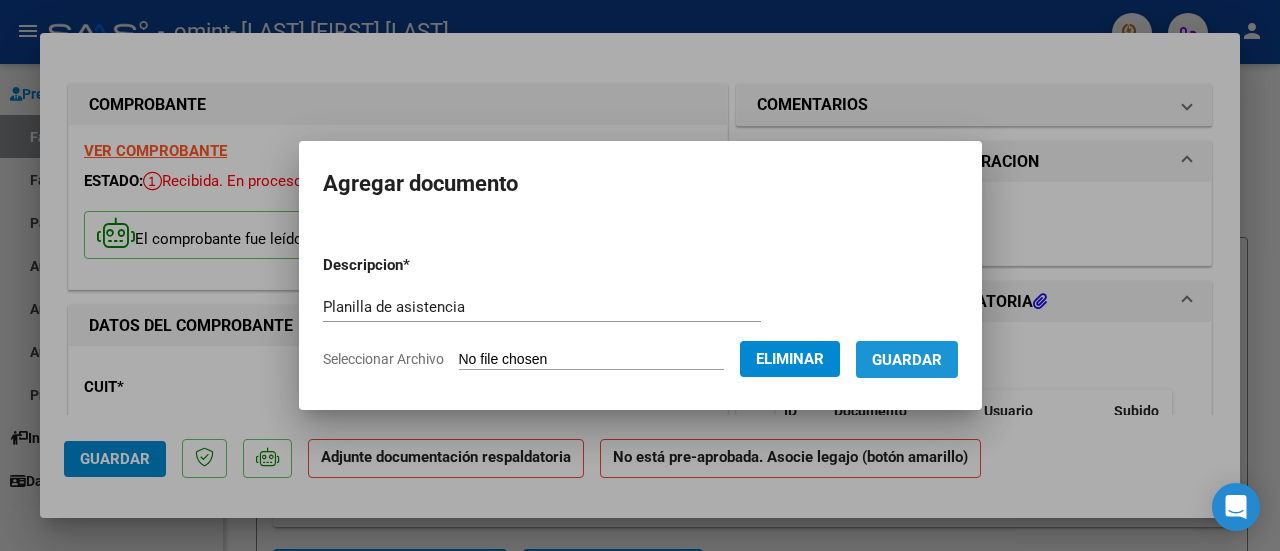 click on "Guardar" at bounding box center (907, 359) 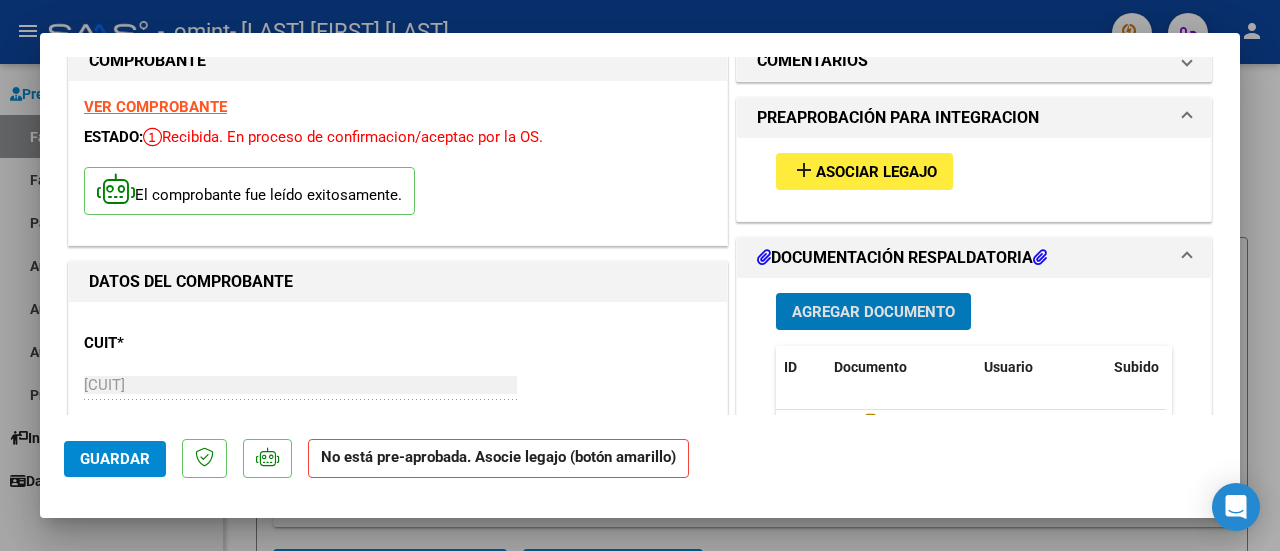 scroll, scrollTop: 0, scrollLeft: 0, axis: both 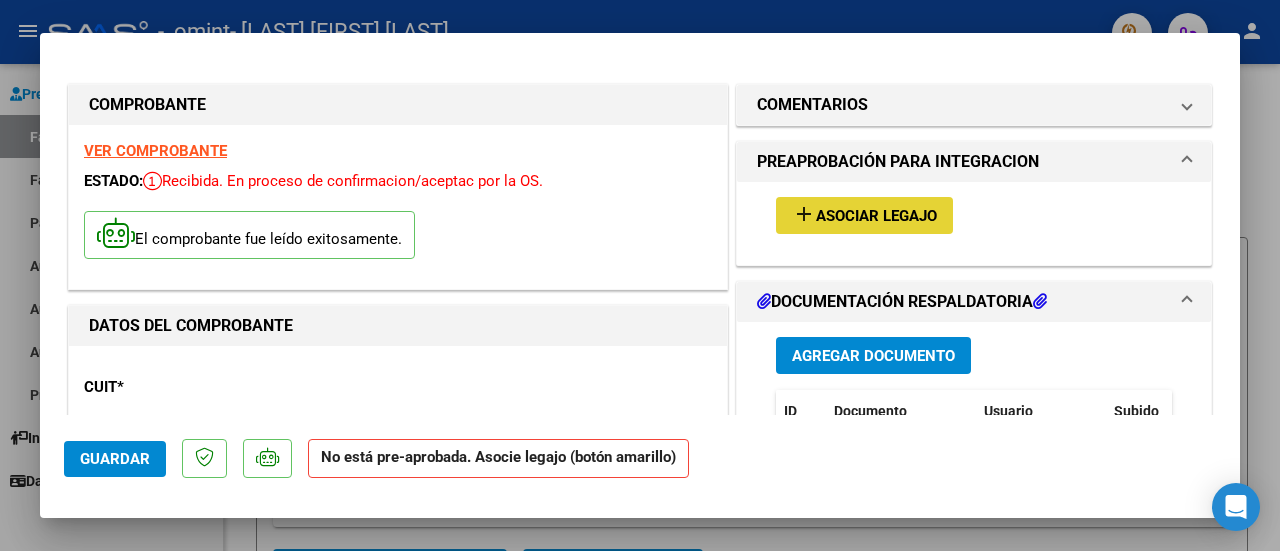 click on "Asociar Legajo" at bounding box center (876, 216) 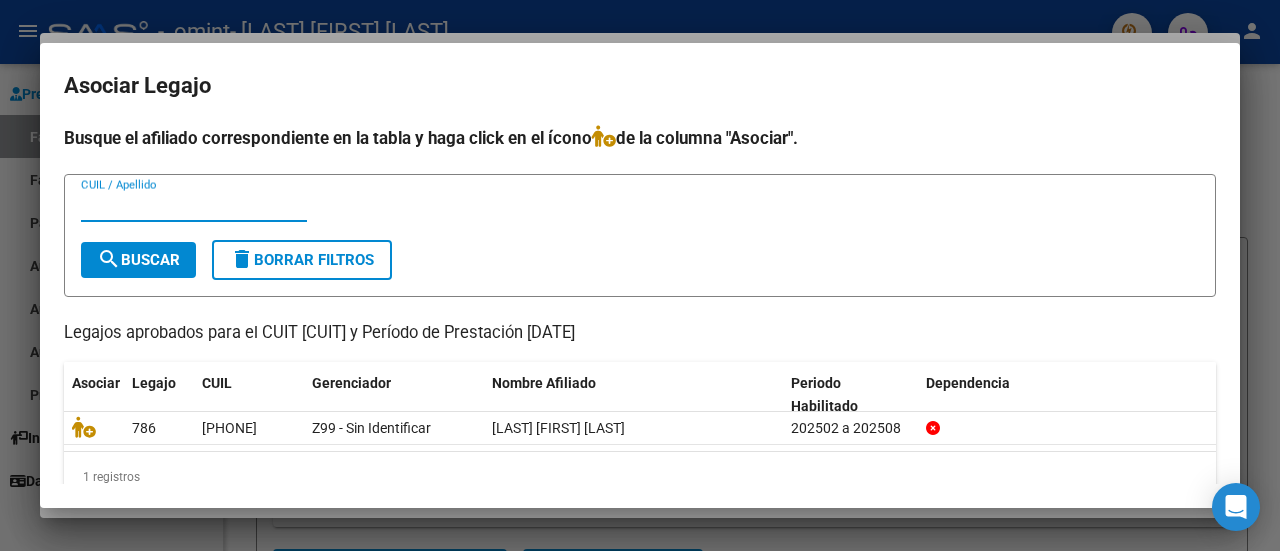 click on "CUIL / Apellido" at bounding box center [194, 206] 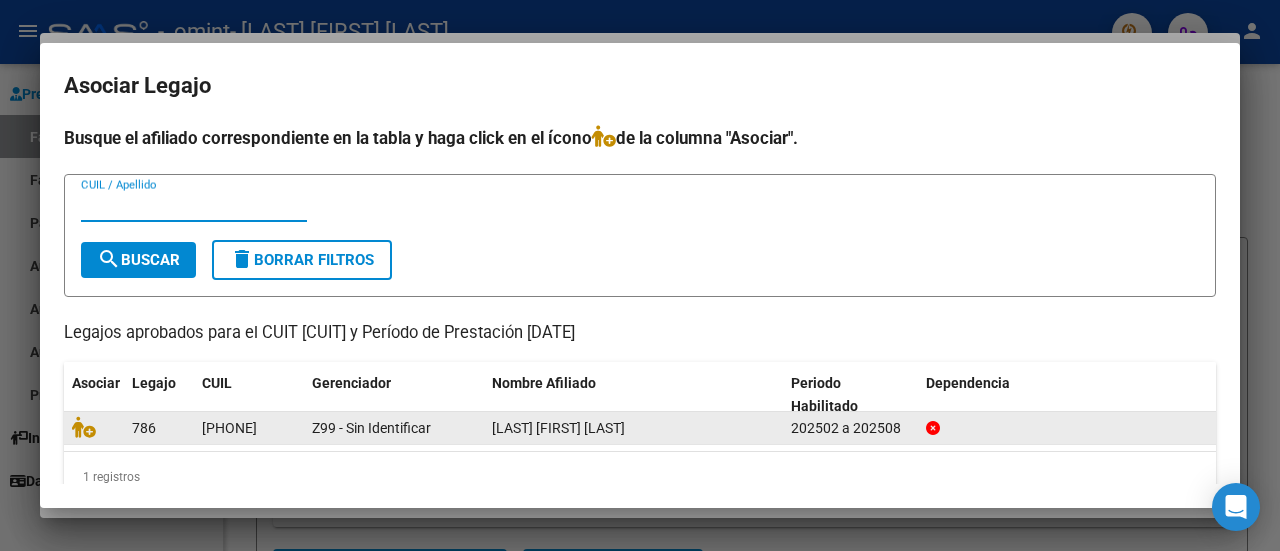 click on "[LAST] [FIRST] [LAST]" 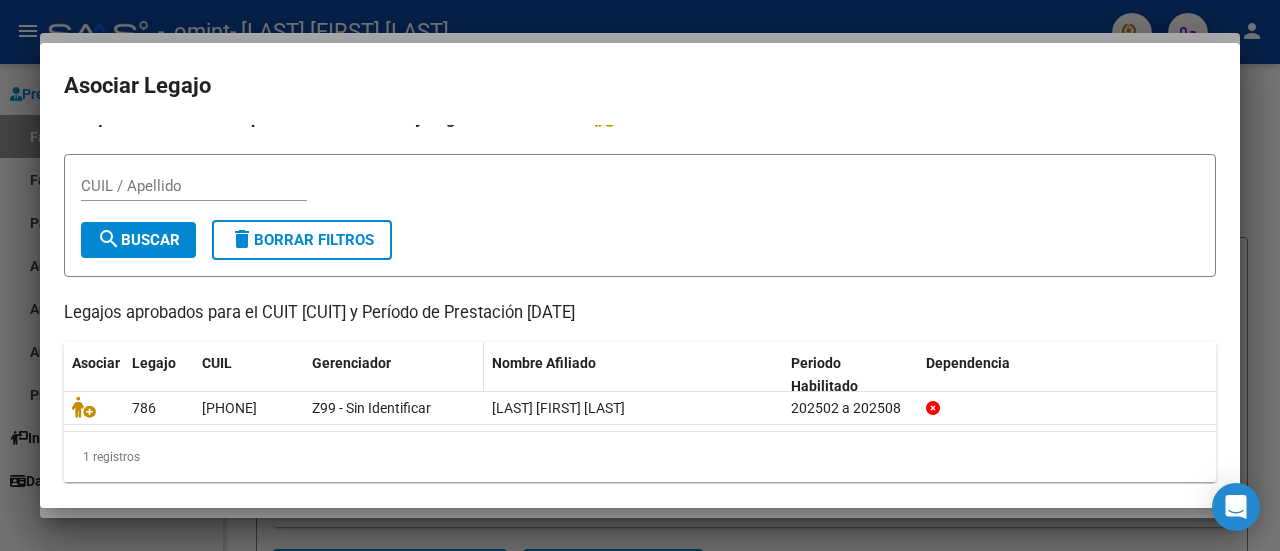 scroll, scrollTop: 32, scrollLeft: 0, axis: vertical 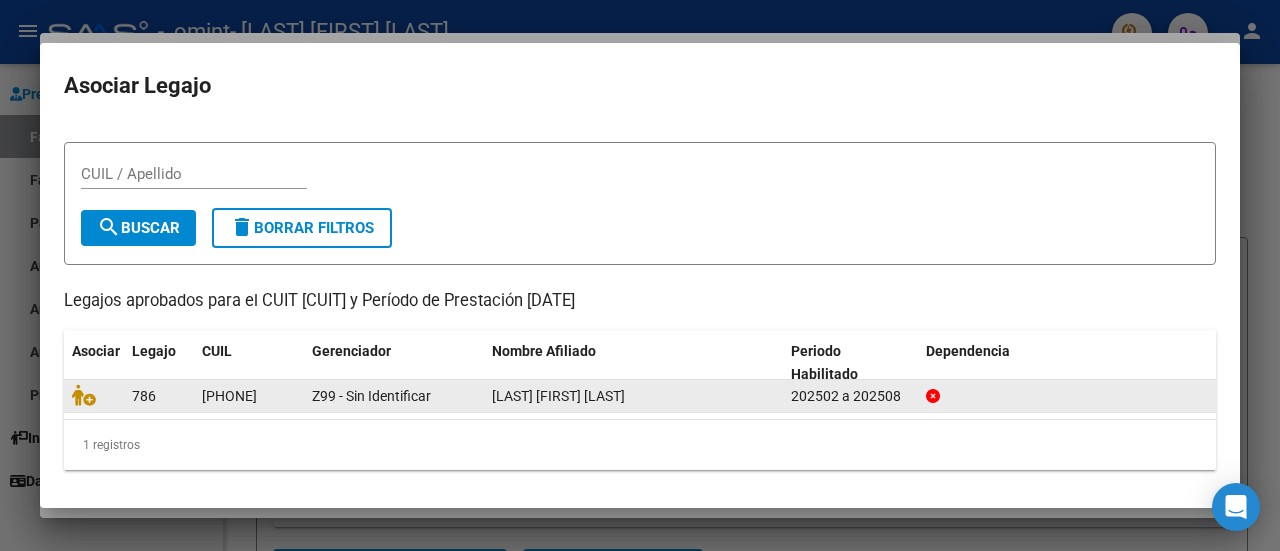 click on "Z99 - Sin Identificar" 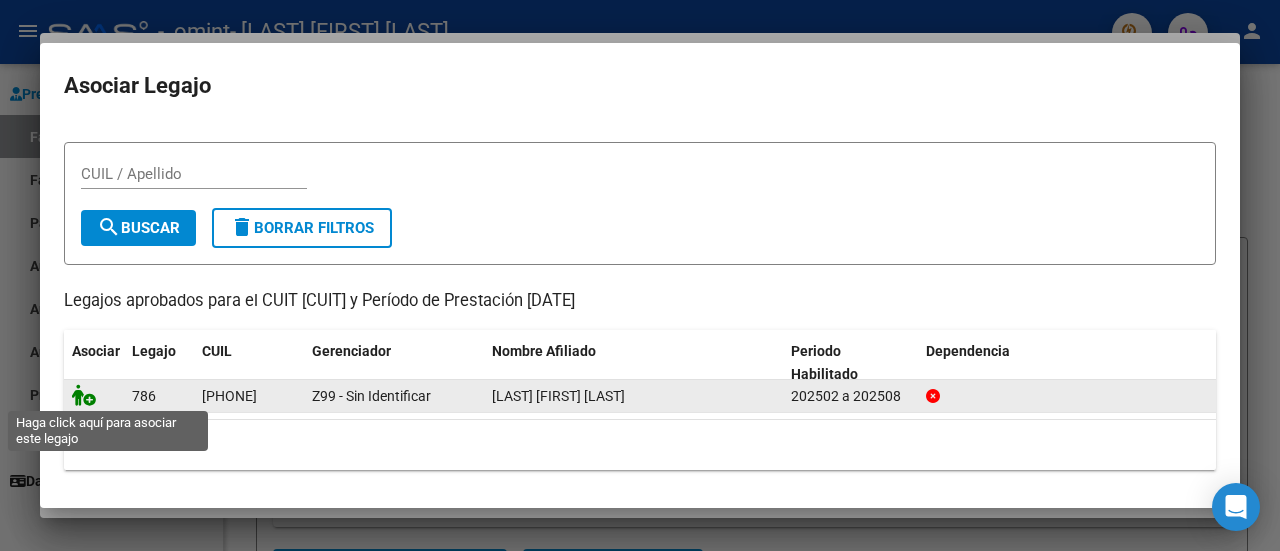 click 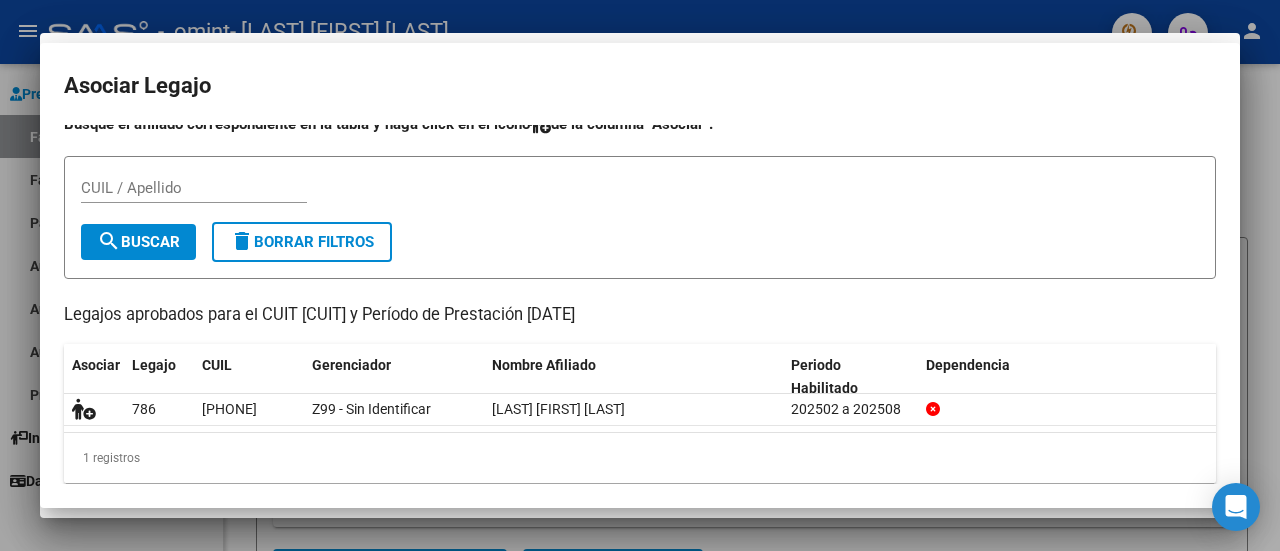 scroll, scrollTop: 0, scrollLeft: 0, axis: both 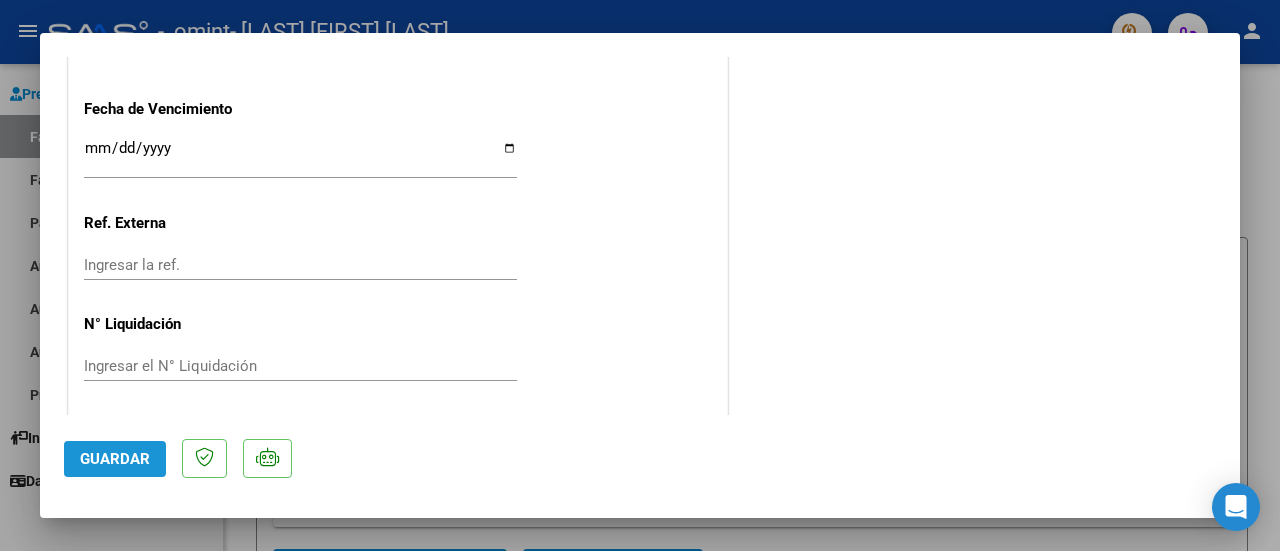 click on "Guardar" 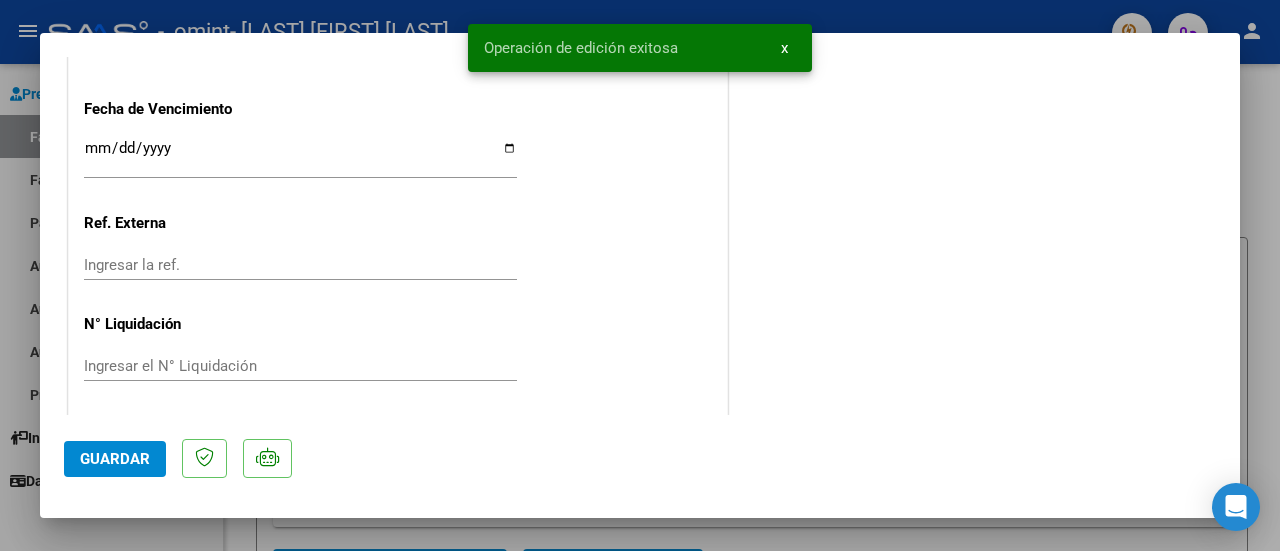 click on "x" at bounding box center (784, 48) 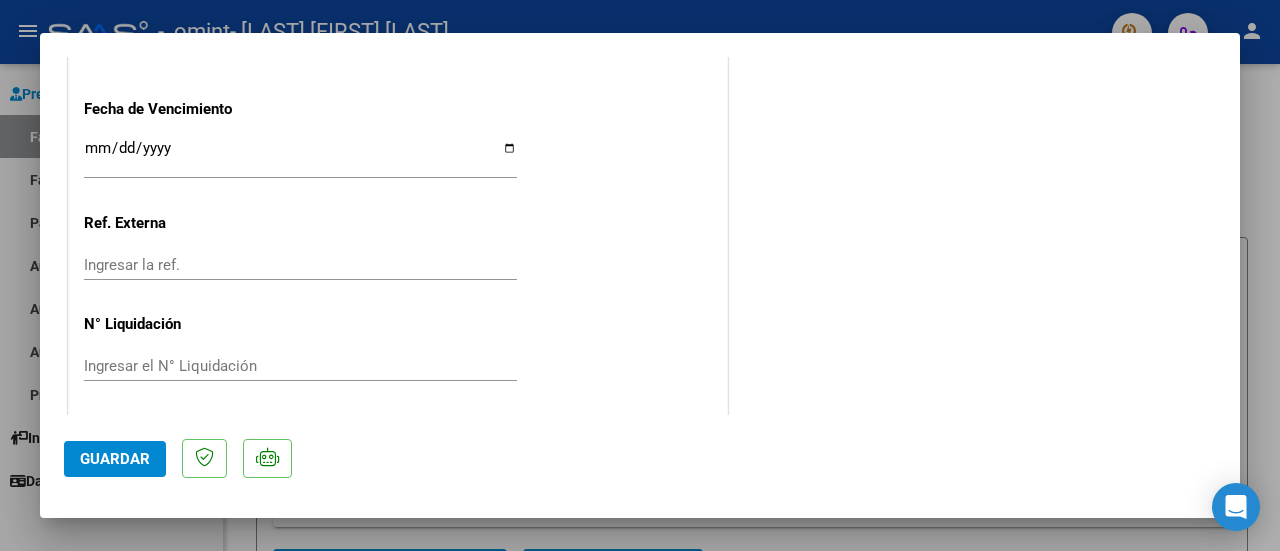 click at bounding box center [640, 275] 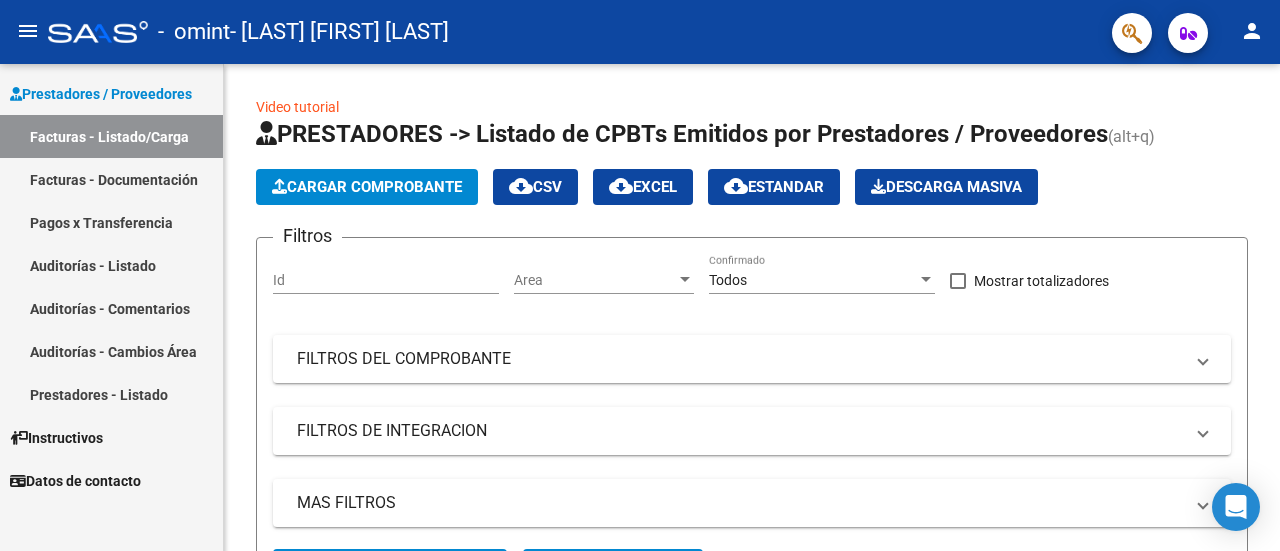 click on "Facturas - Documentación" at bounding box center [111, 179] 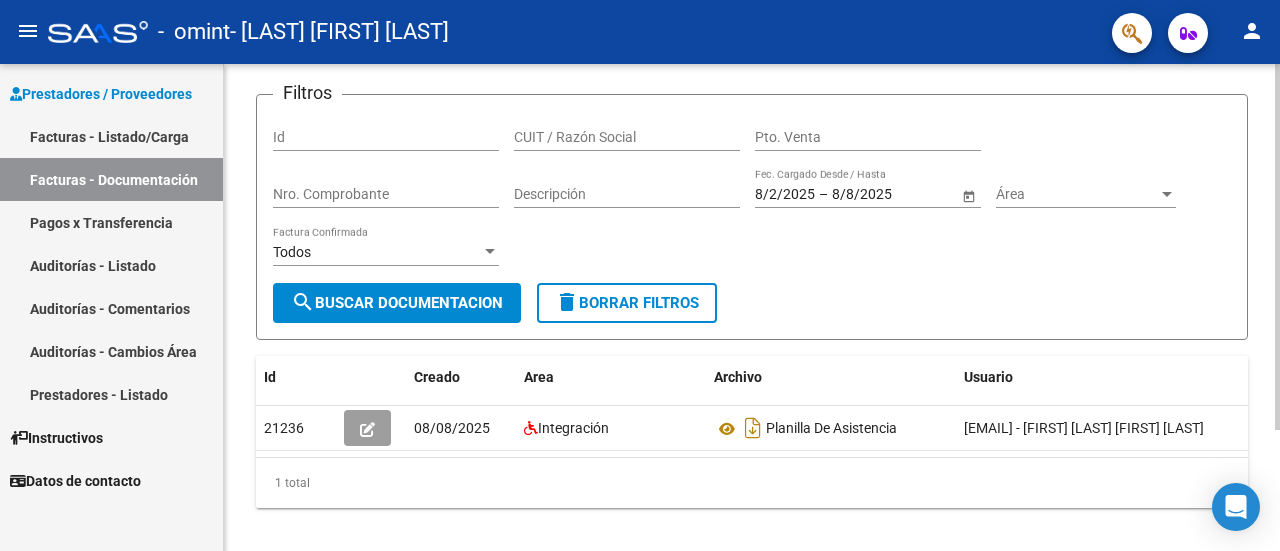 scroll, scrollTop: 161, scrollLeft: 0, axis: vertical 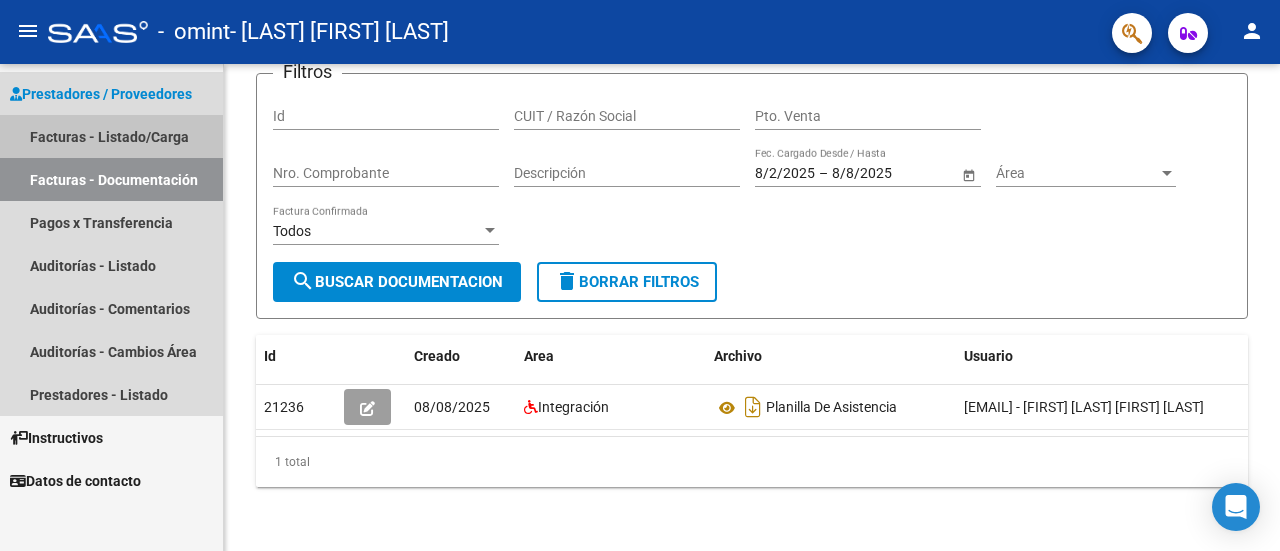 click on "Facturas - Listado/Carga" at bounding box center (111, 136) 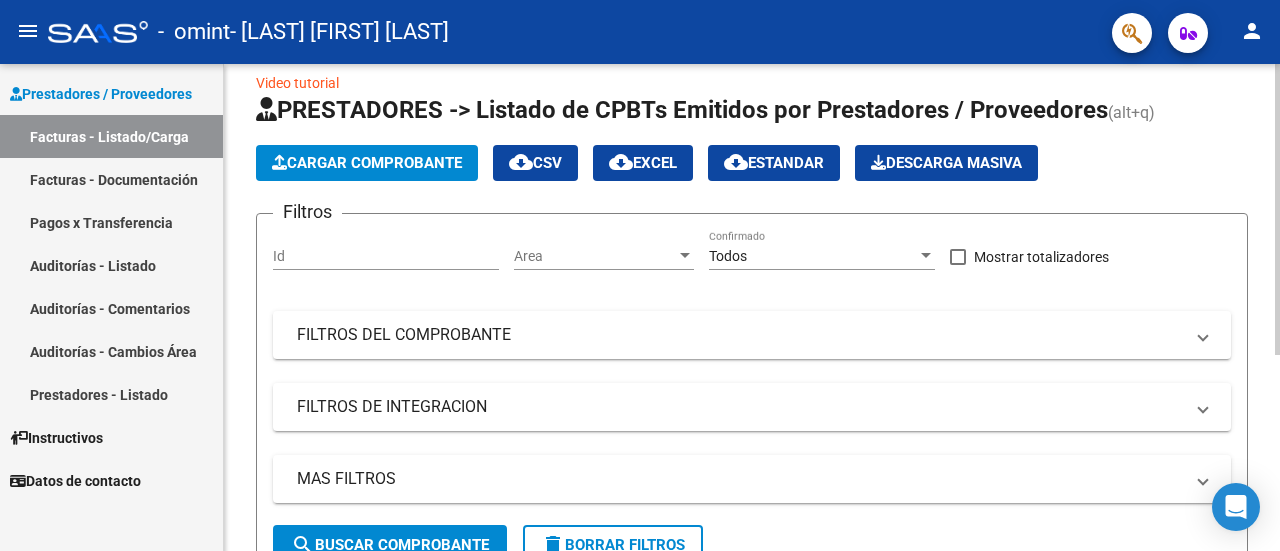 scroll, scrollTop: 0, scrollLeft: 0, axis: both 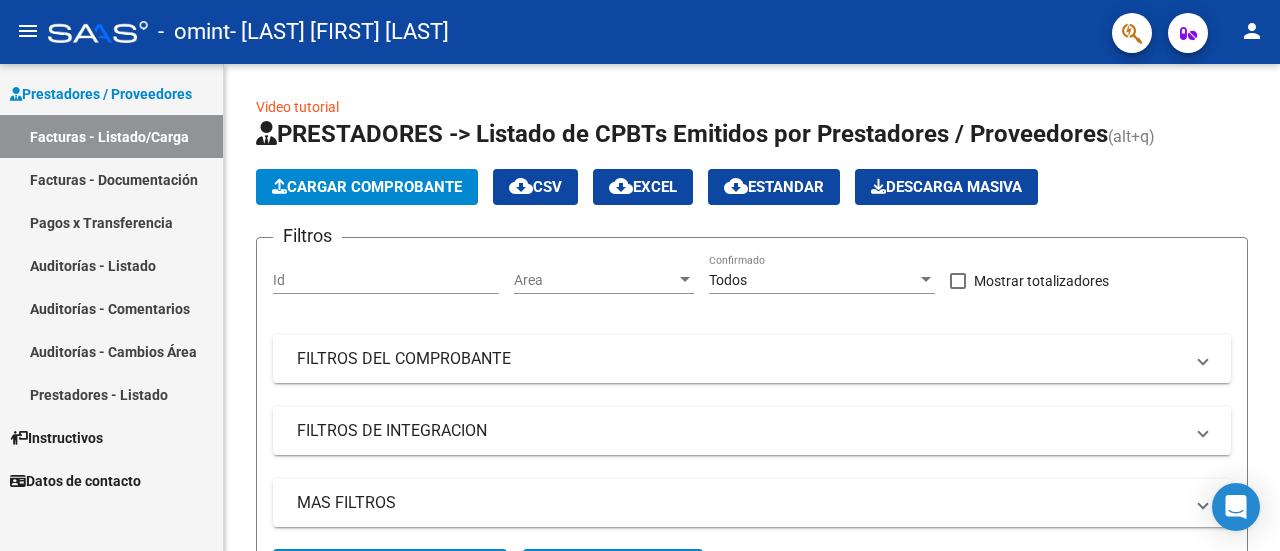 click on "Pagos x Transferencia" at bounding box center (111, 222) 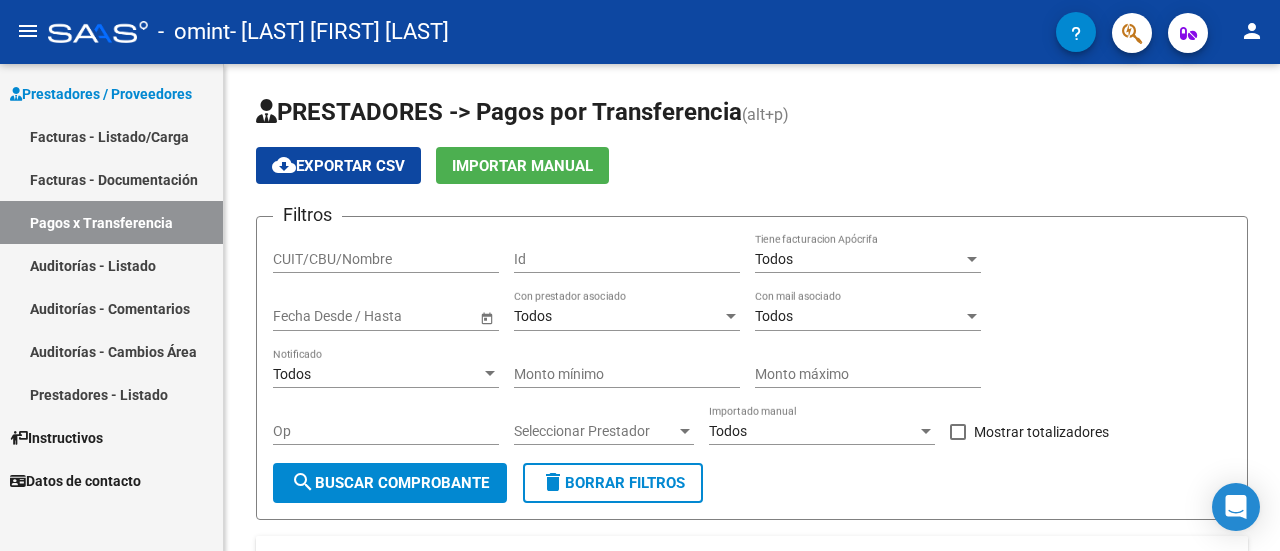 click on "Facturas - Documentación" at bounding box center (111, 179) 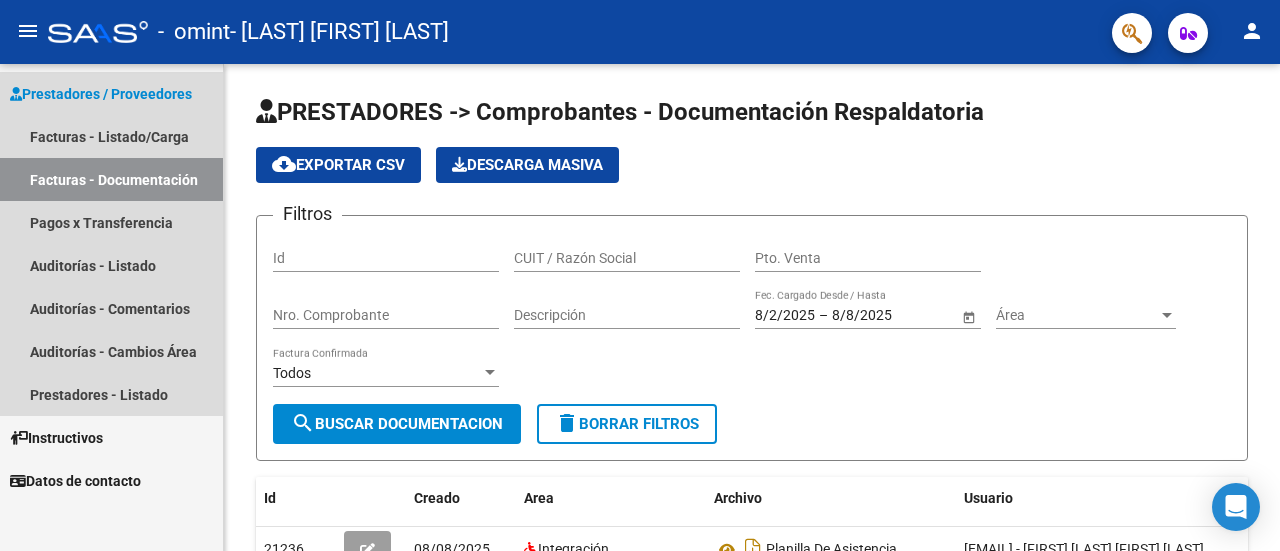 click on "Prestadores / Proveedores" at bounding box center [101, 94] 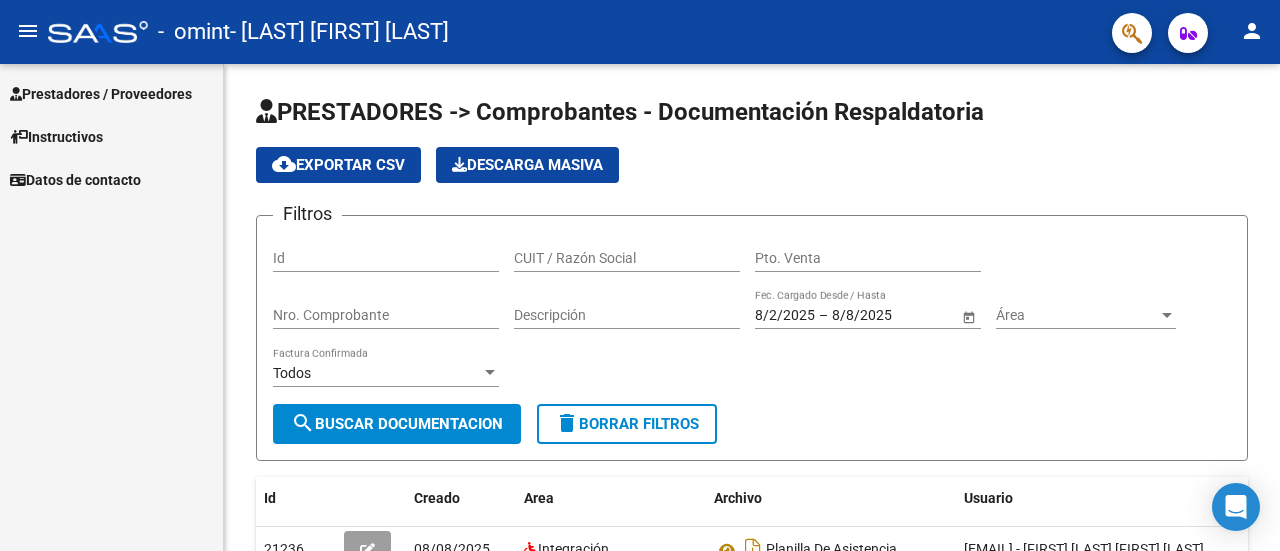 click on "Prestadores / Proveedores" at bounding box center [101, 94] 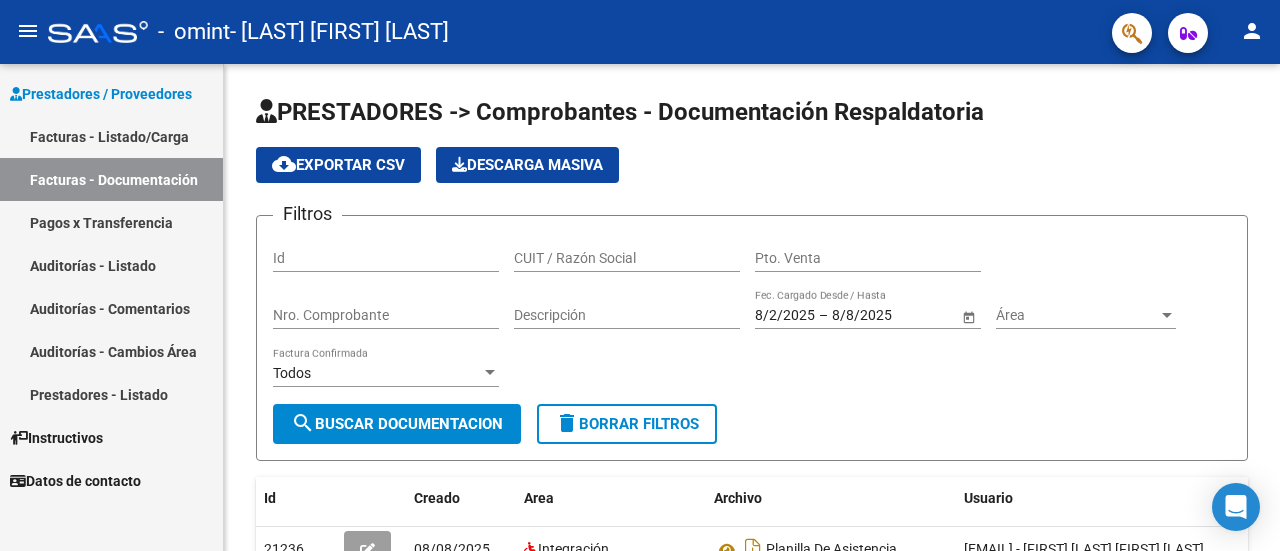 click on "Facturas - Listado/Carga" at bounding box center (111, 136) 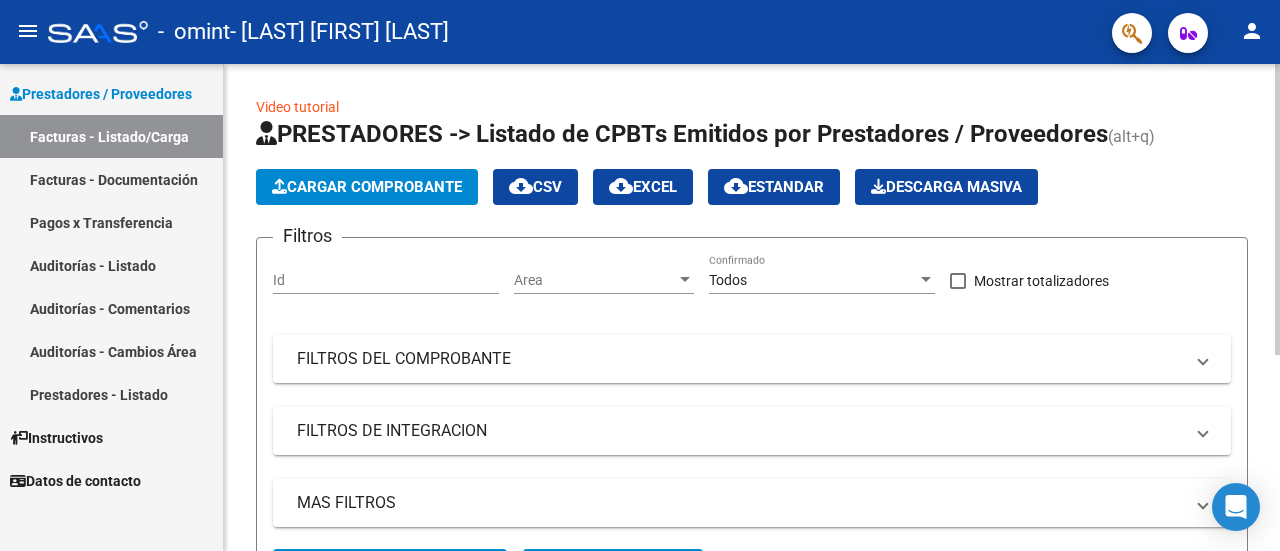 scroll, scrollTop: 100, scrollLeft: 0, axis: vertical 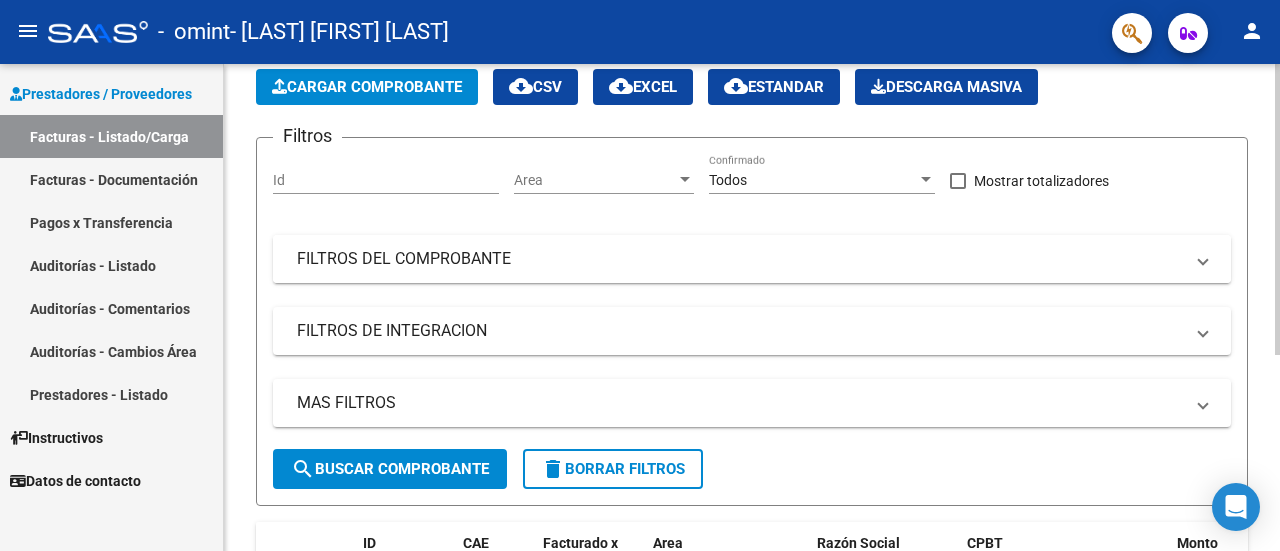 click on "FILTROS DEL COMPROBANTE" at bounding box center (740, 259) 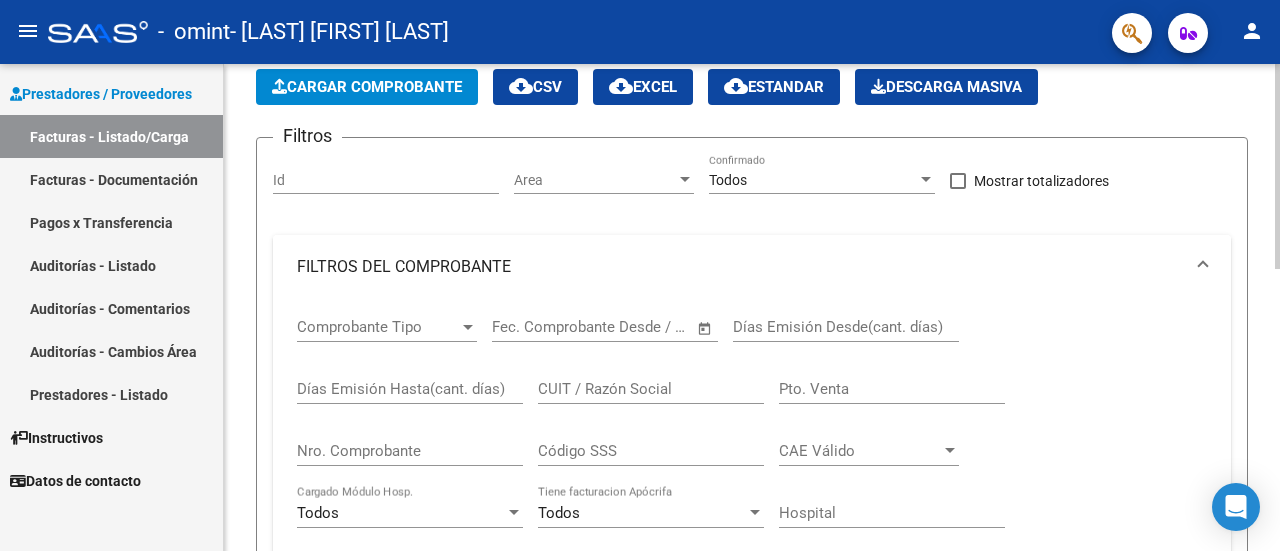 click on "FILTROS DEL COMPROBANTE" at bounding box center [752, 267] 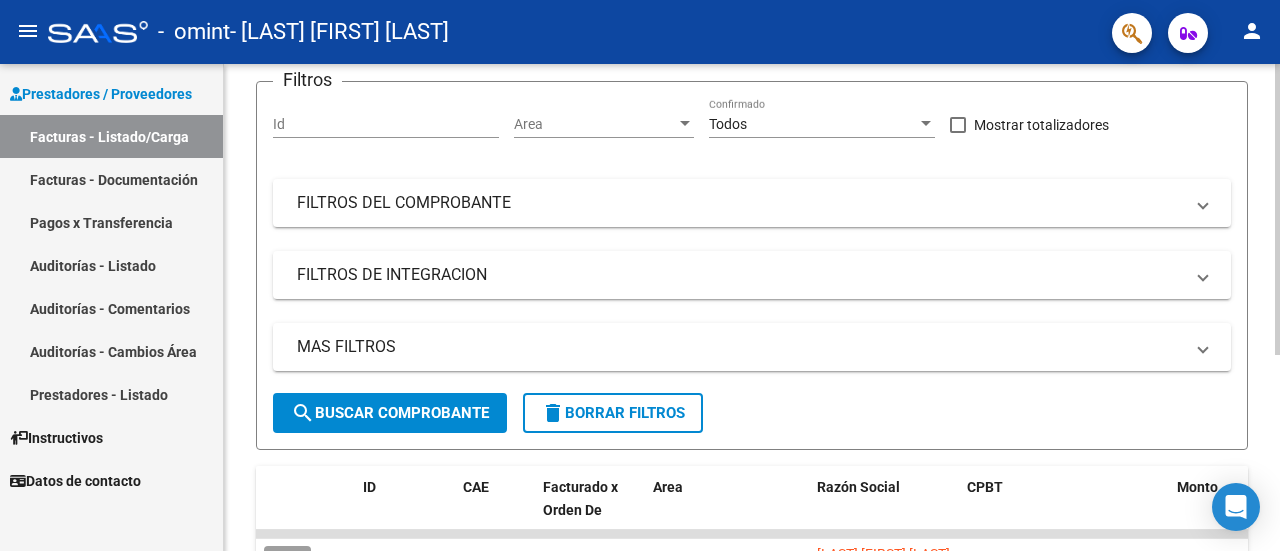 scroll, scrollTop: 300, scrollLeft: 0, axis: vertical 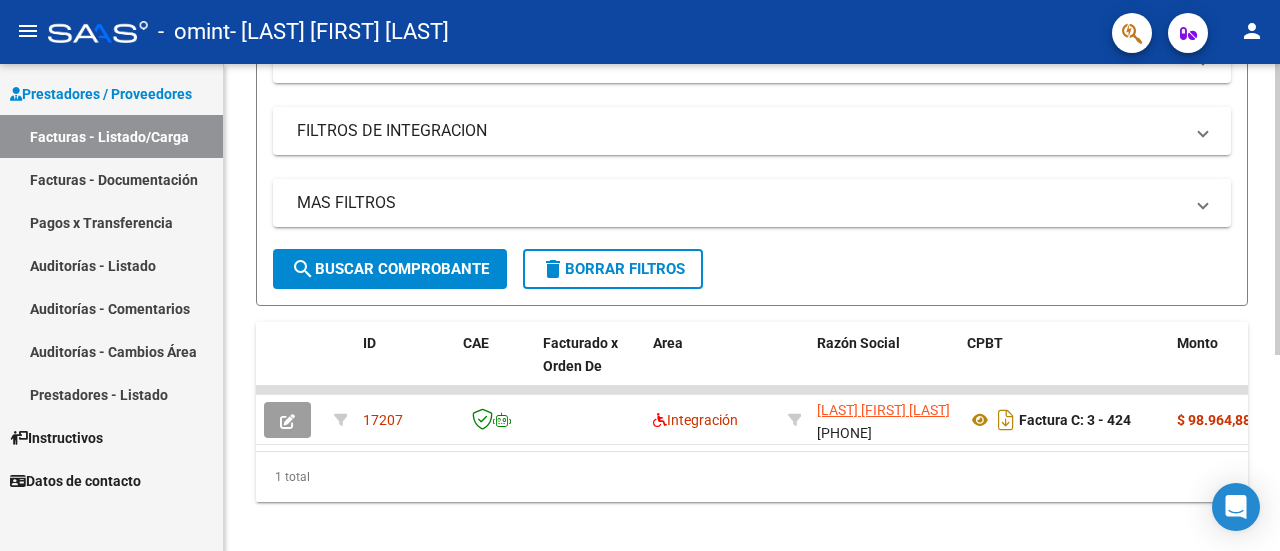 click on "search  Buscar Comprobante" 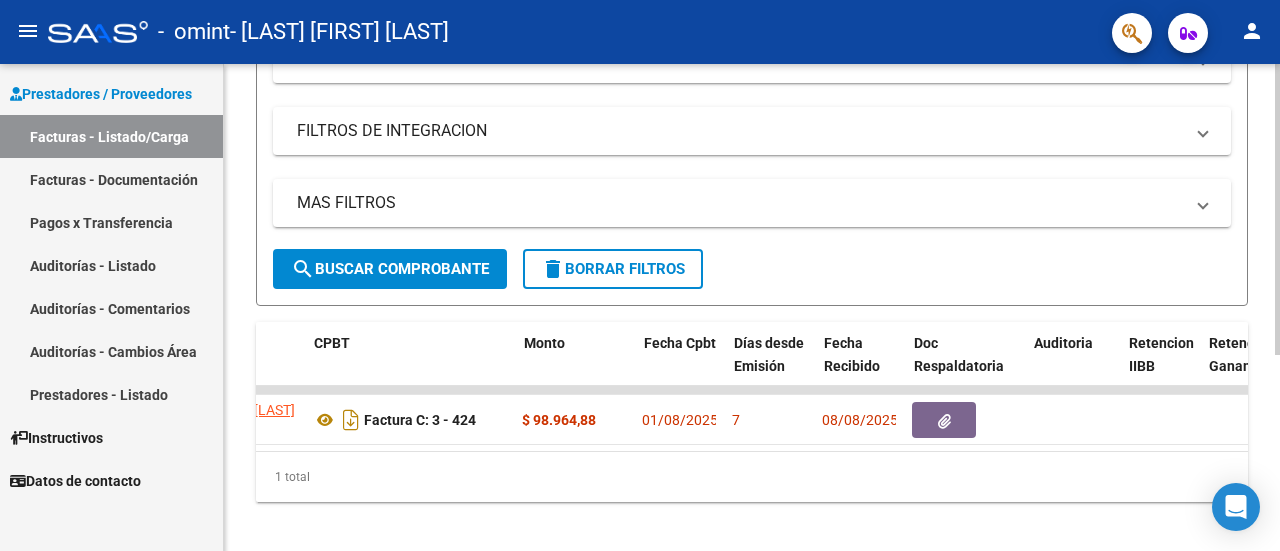 scroll, scrollTop: 0, scrollLeft: 652, axis: horizontal 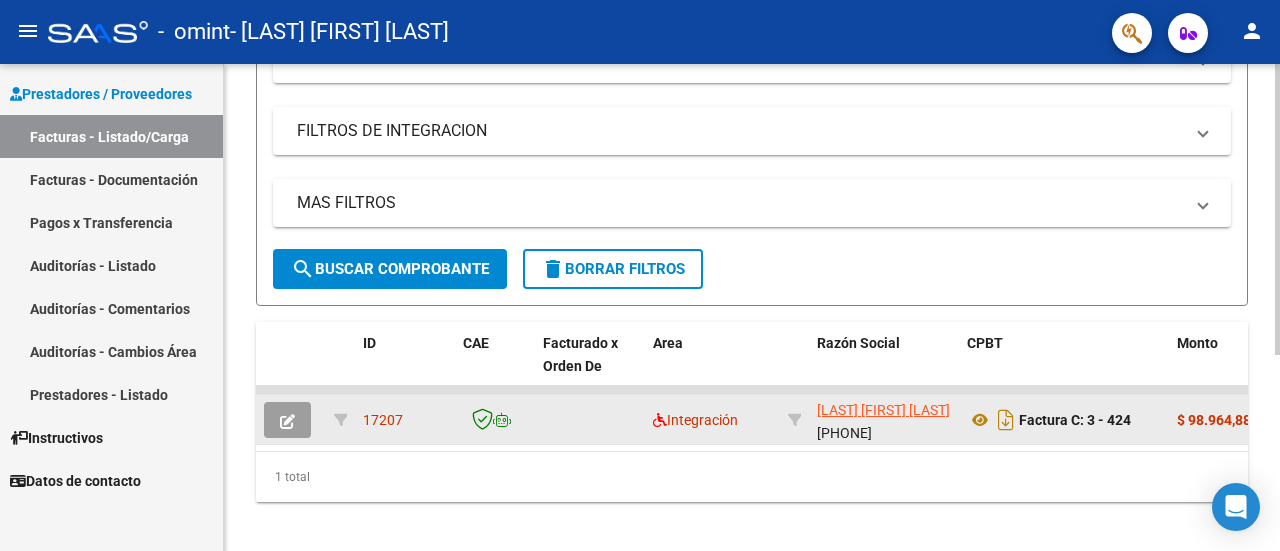 click on "17207" 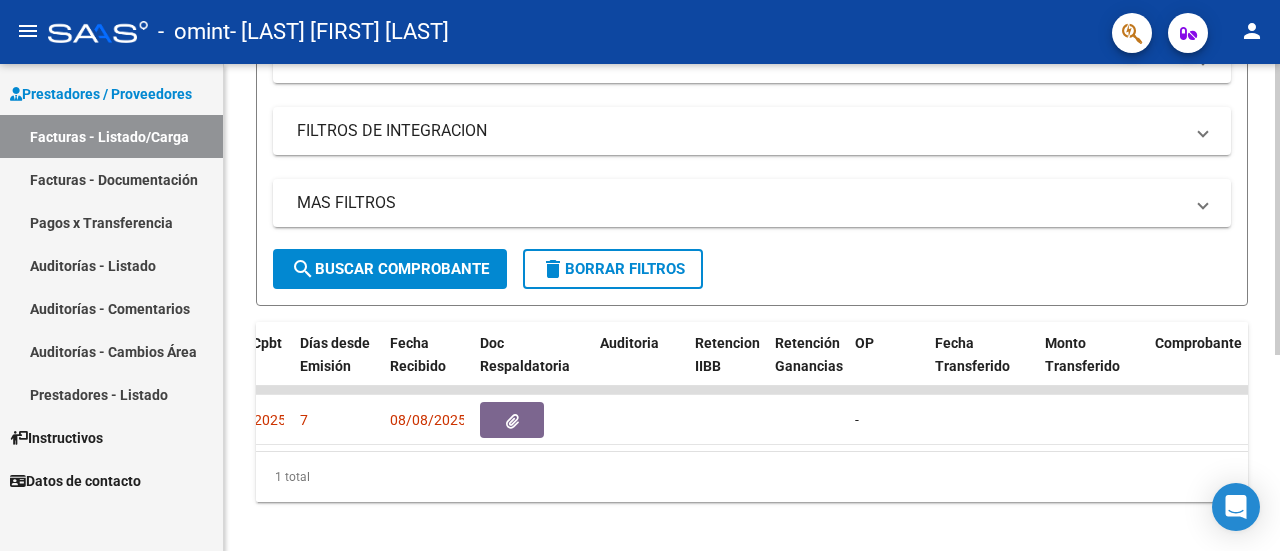 scroll, scrollTop: 0, scrollLeft: 1070, axis: horizontal 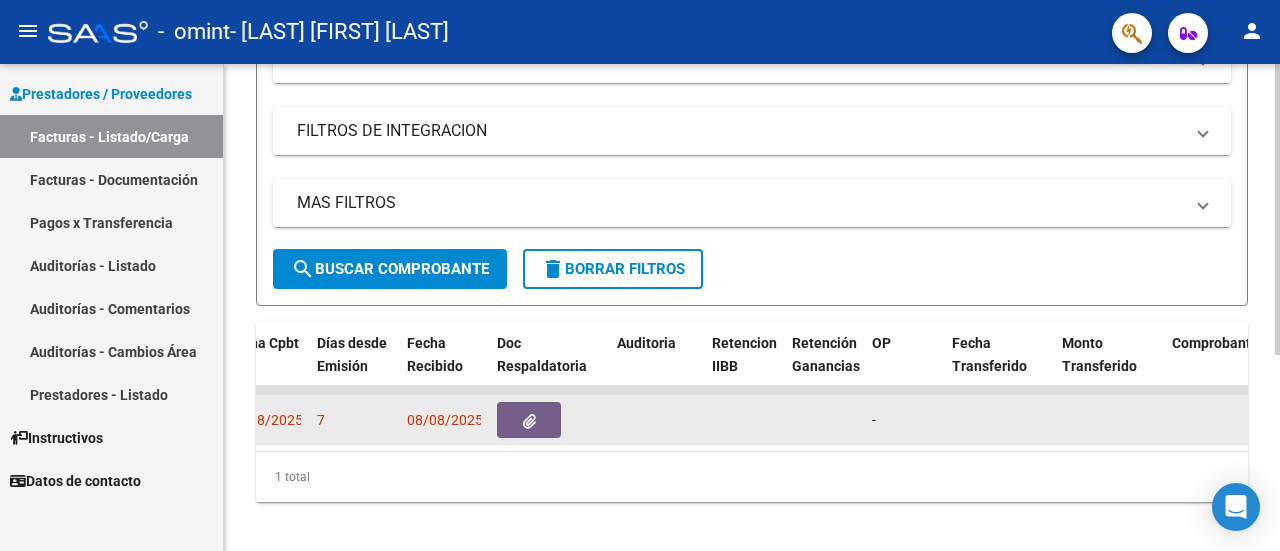 click 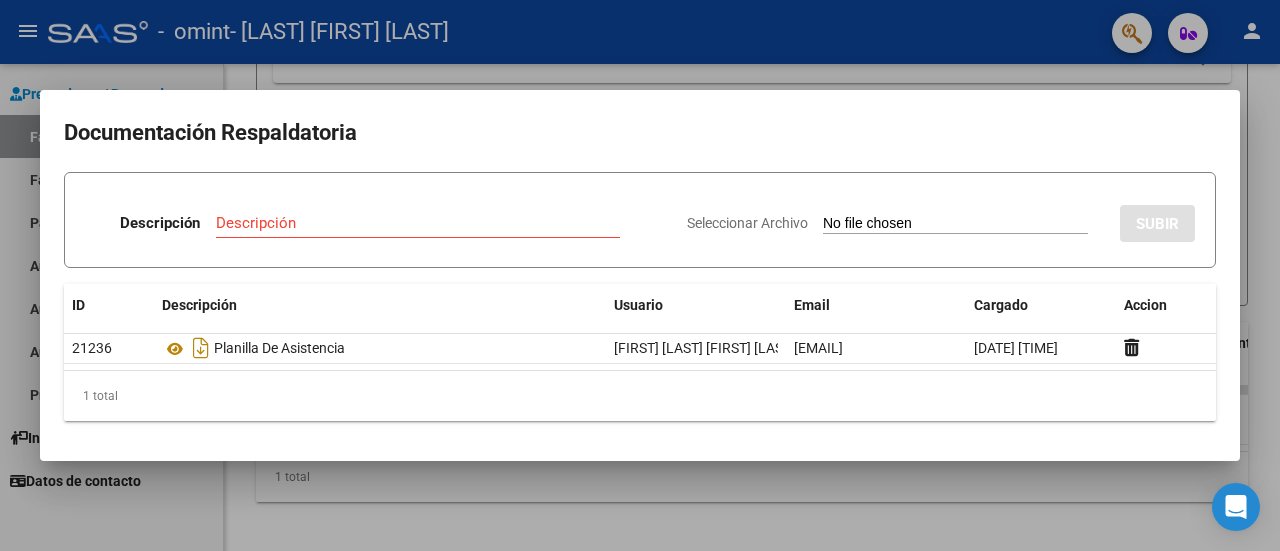 click at bounding box center [640, 275] 